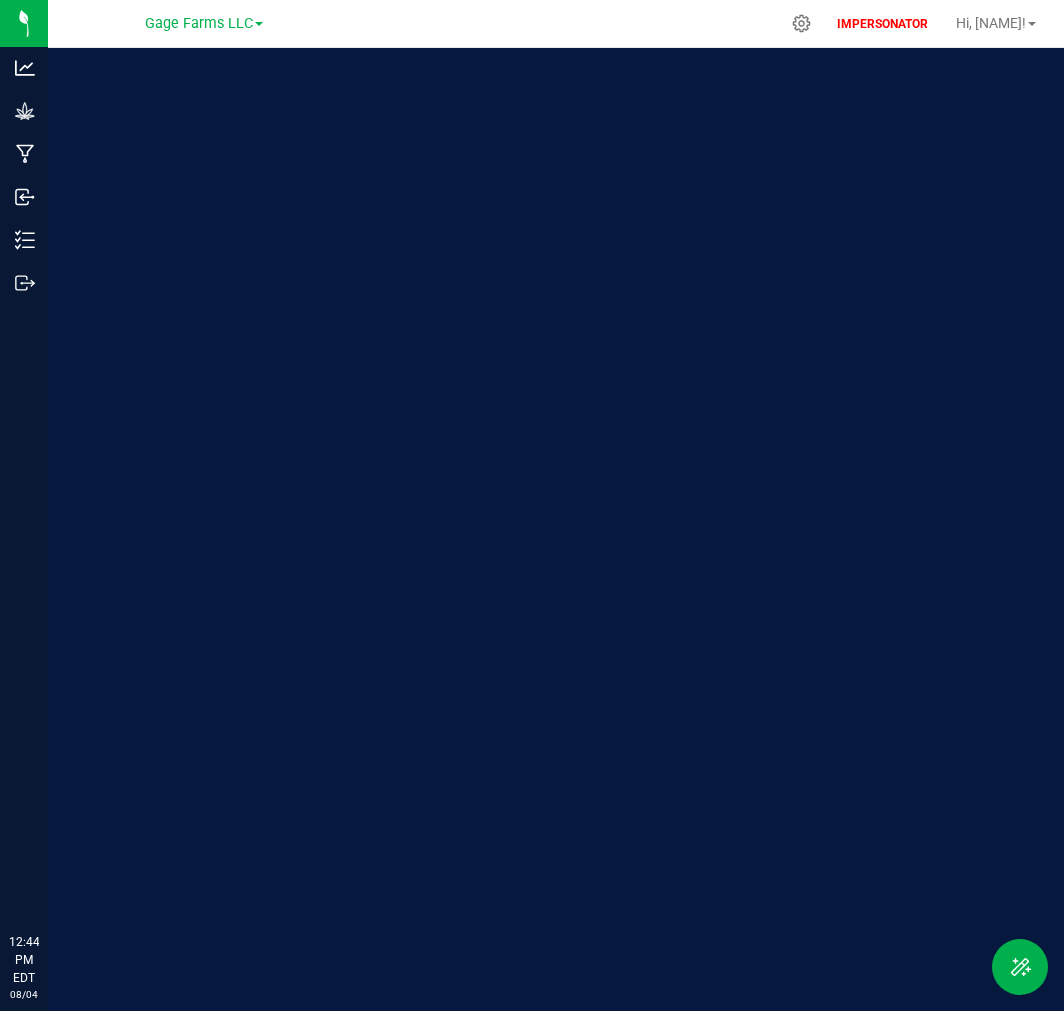 scroll, scrollTop: 0, scrollLeft: 0, axis: both 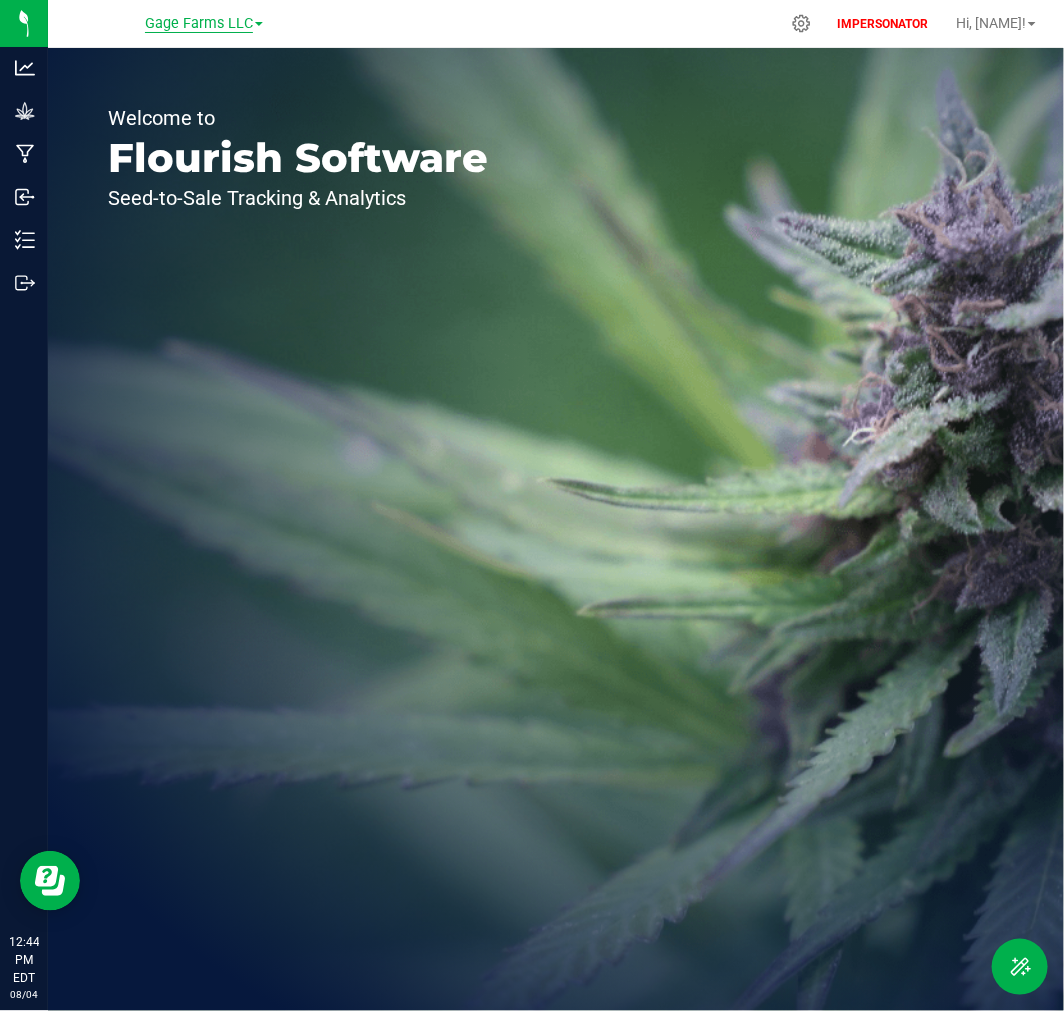 click on "Gage Farms LLC" at bounding box center [199, 24] 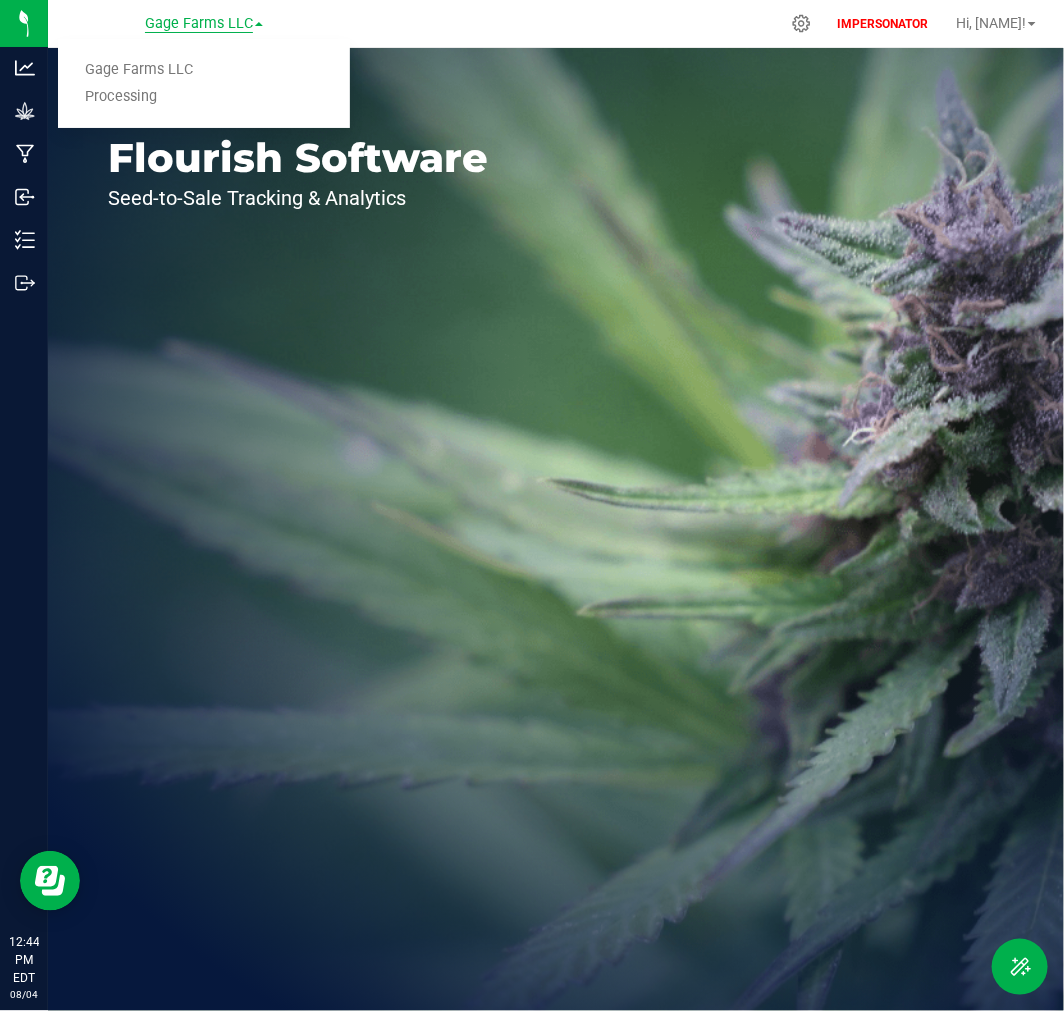 click on "Gage Farms LLC" at bounding box center (199, 24) 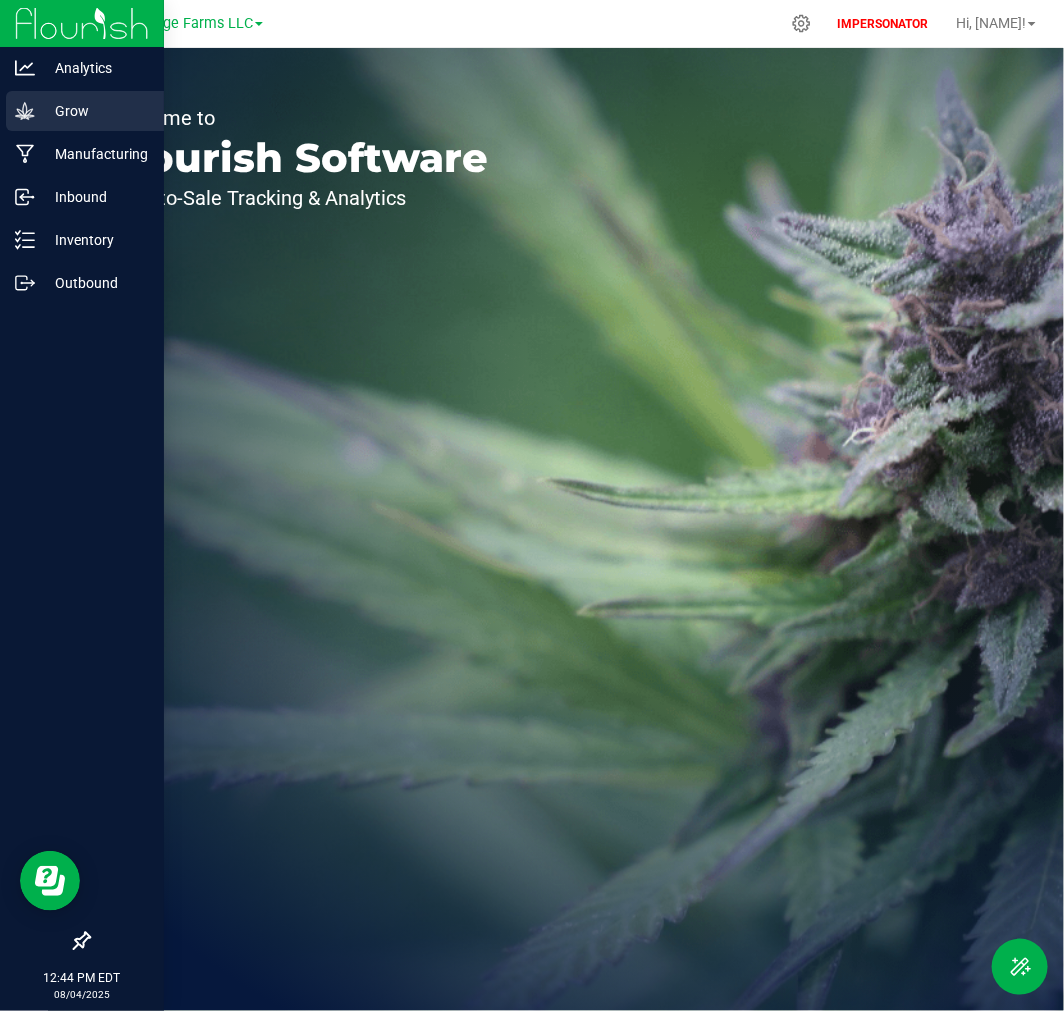 click 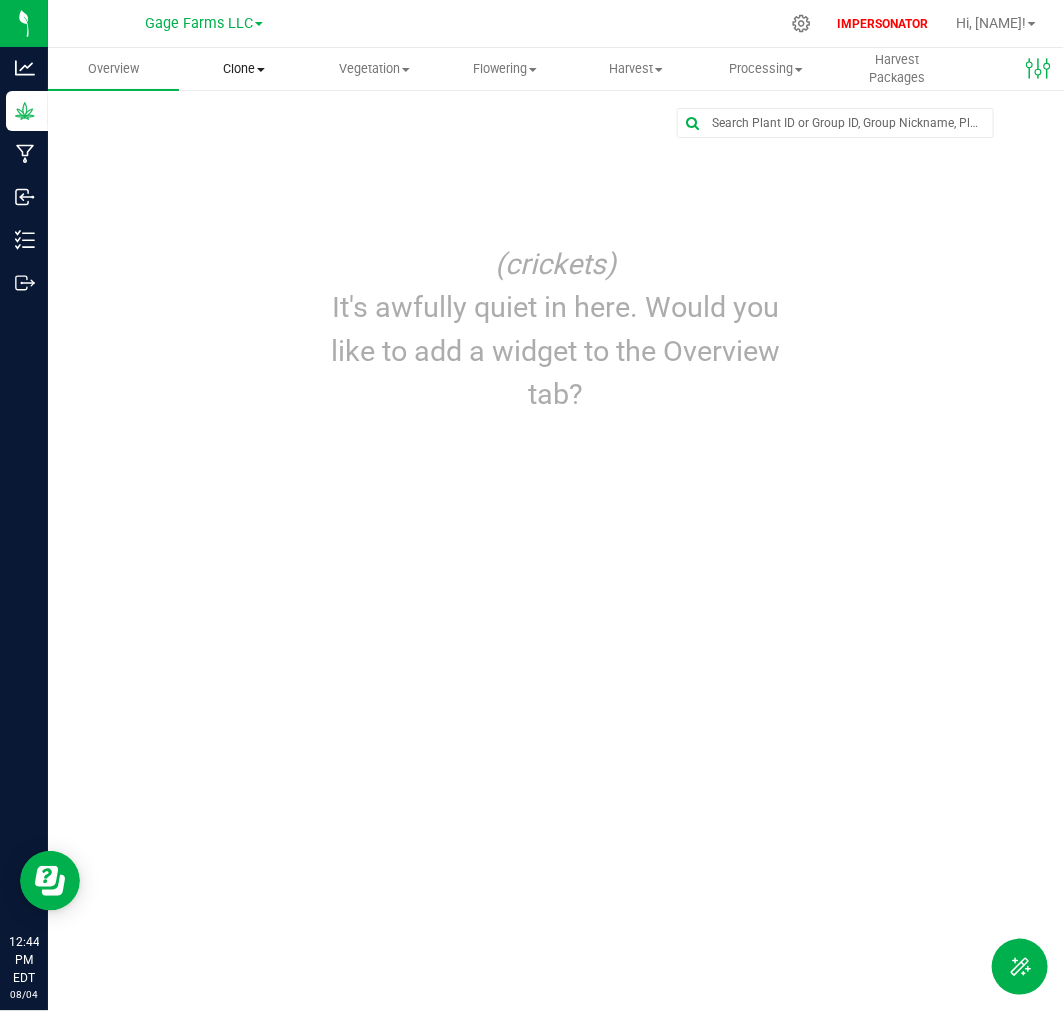 click on "Clone" at bounding box center (244, 69) 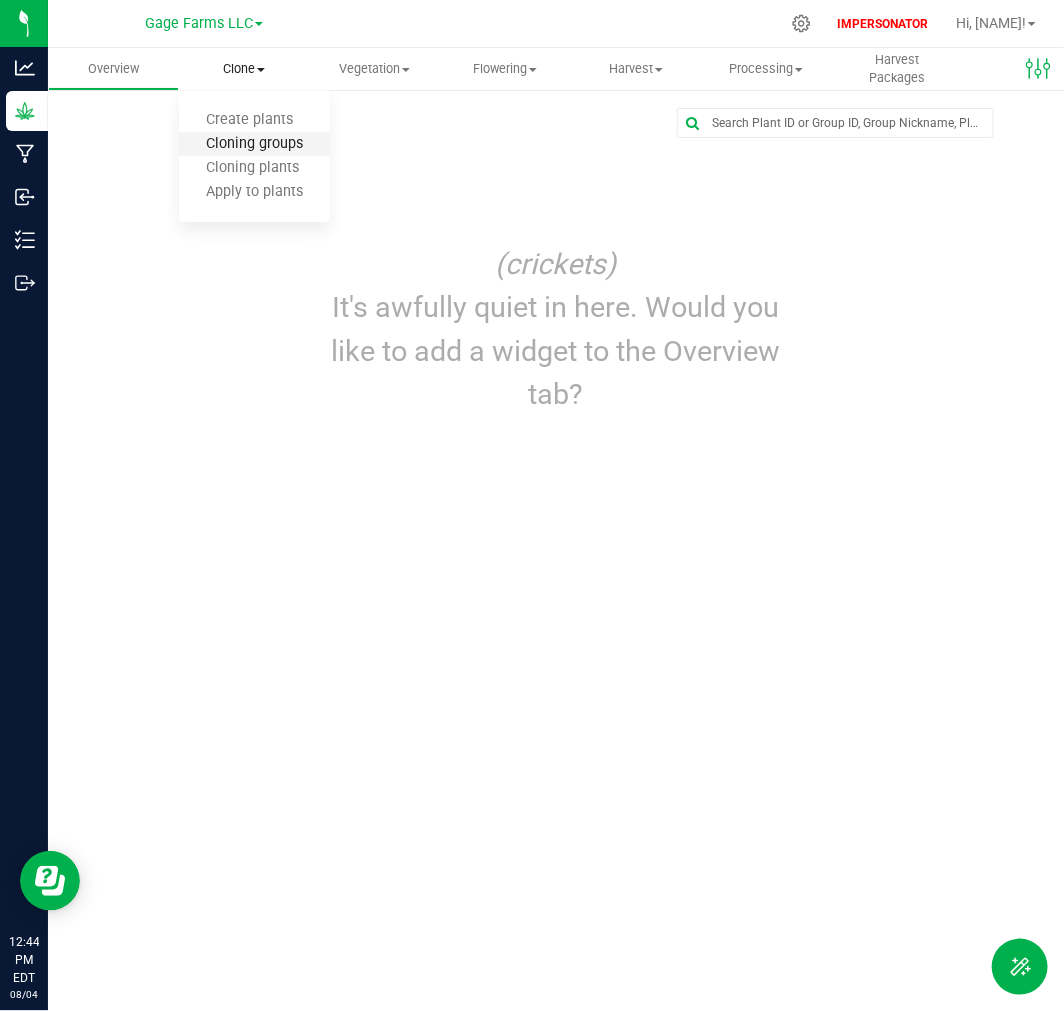 click on "Cloning groups" at bounding box center [254, 144] 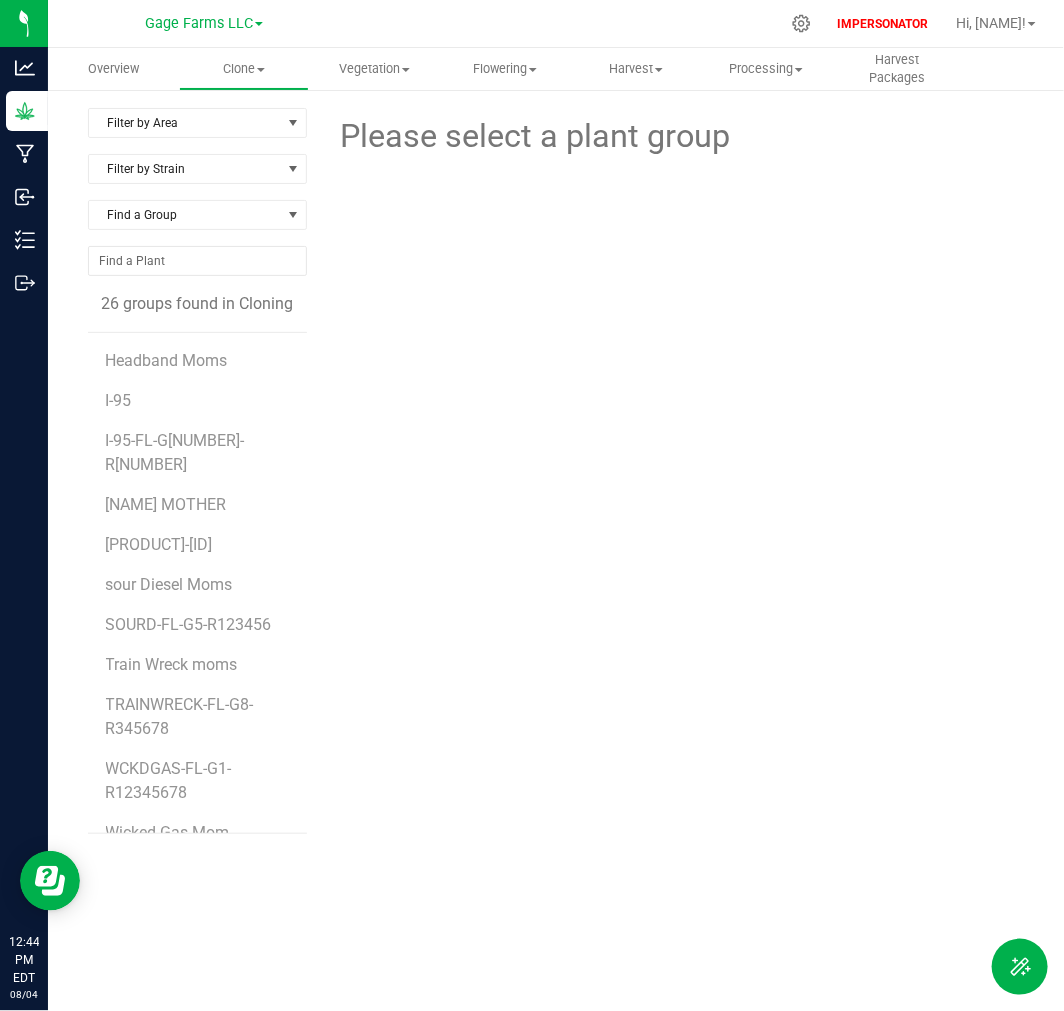 scroll, scrollTop: 723, scrollLeft: 0, axis: vertical 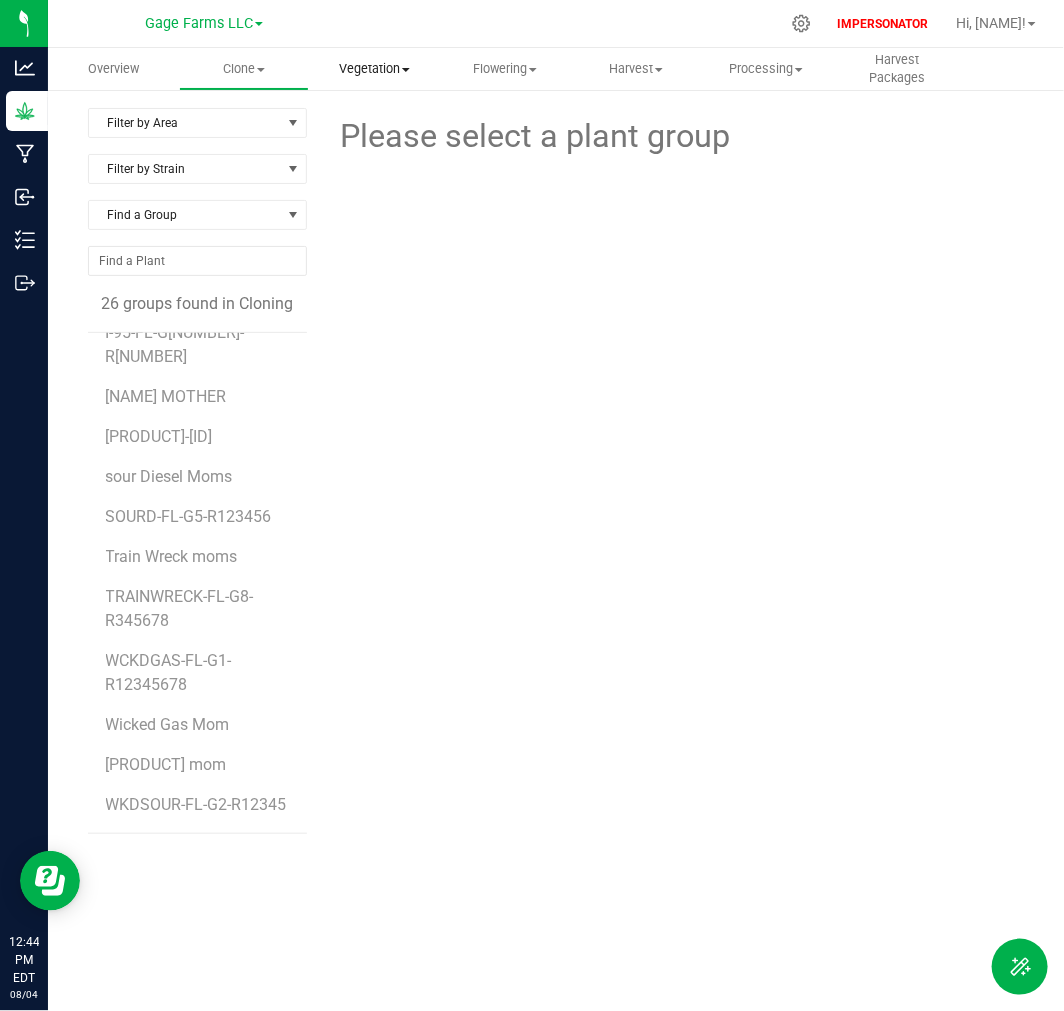 click on "Vegetation" at bounding box center [374, 69] 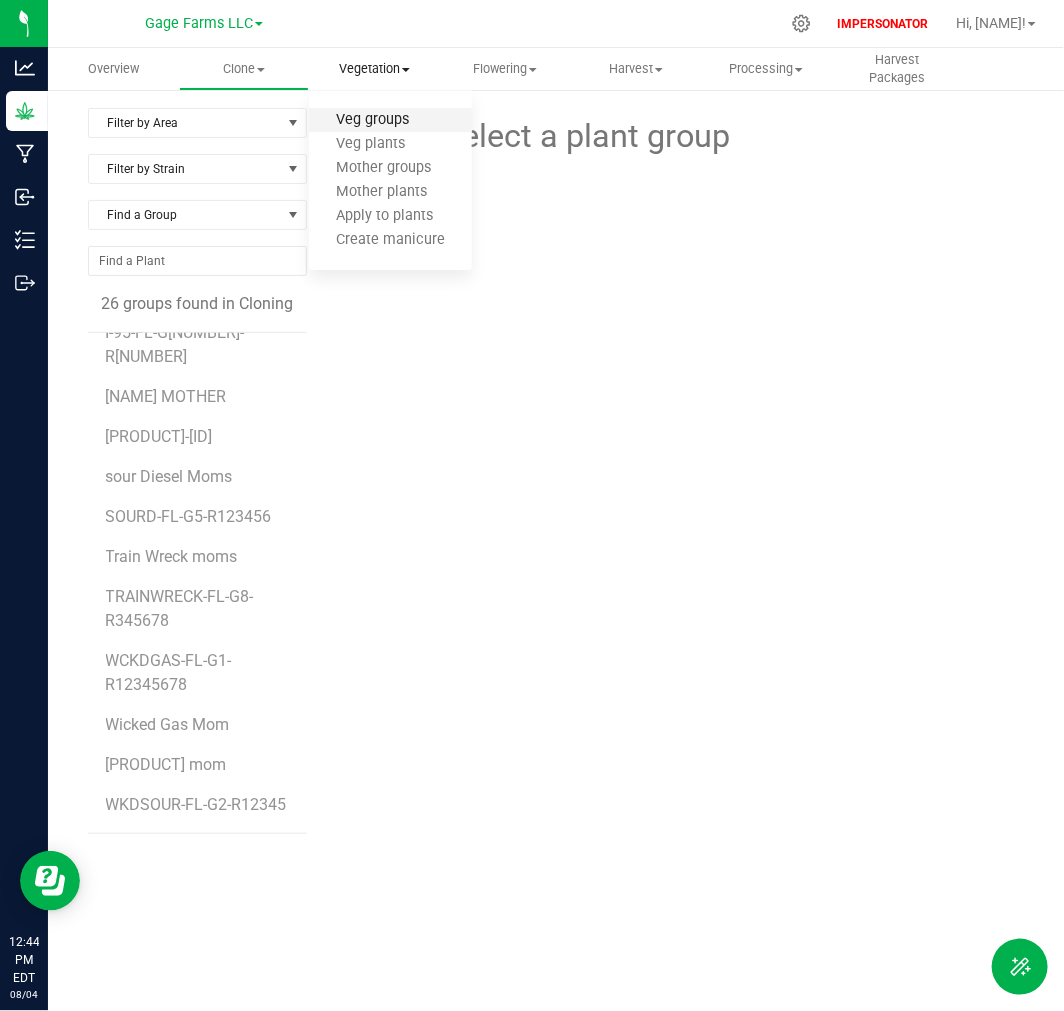 click on "Veg groups" at bounding box center (372, 120) 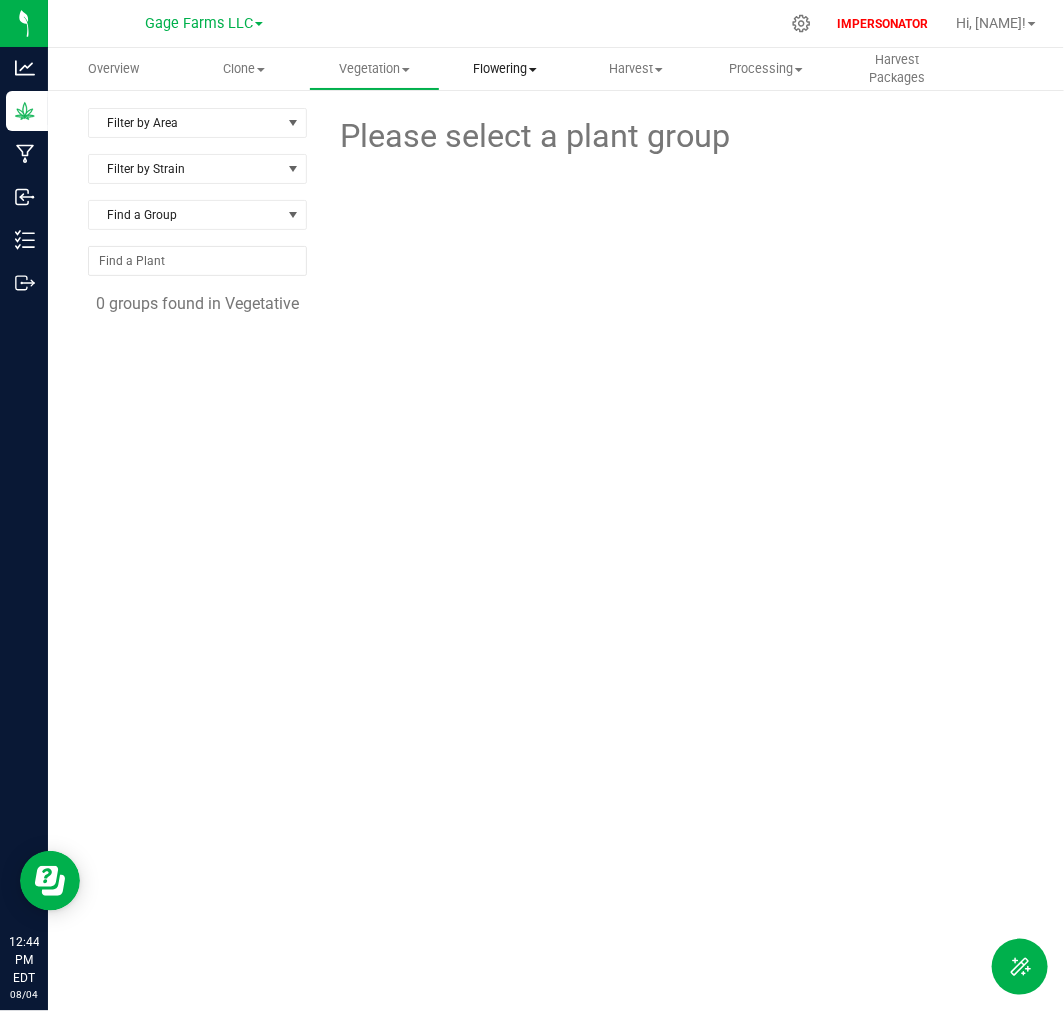 click on "Flowering" at bounding box center [505, 69] 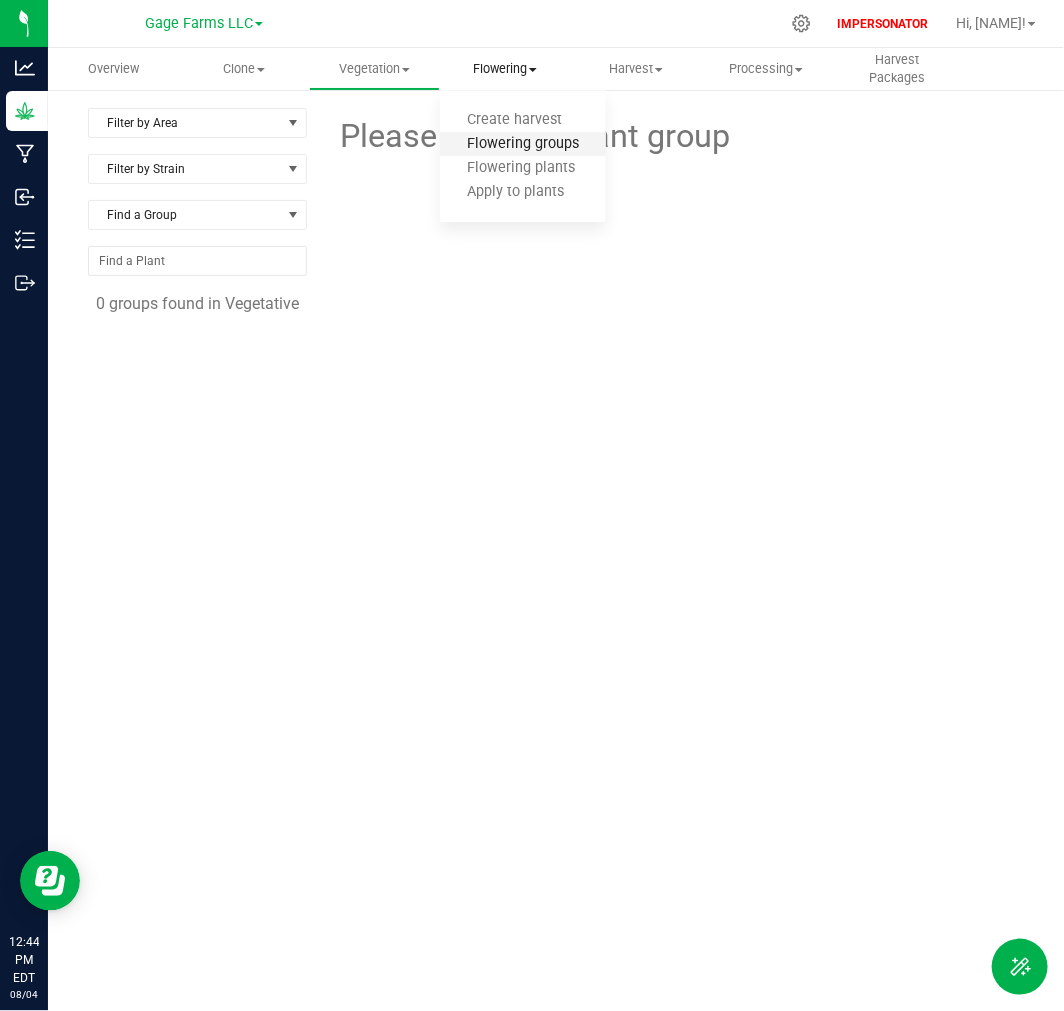 click on "Flowering groups" at bounding box center [523, 144] 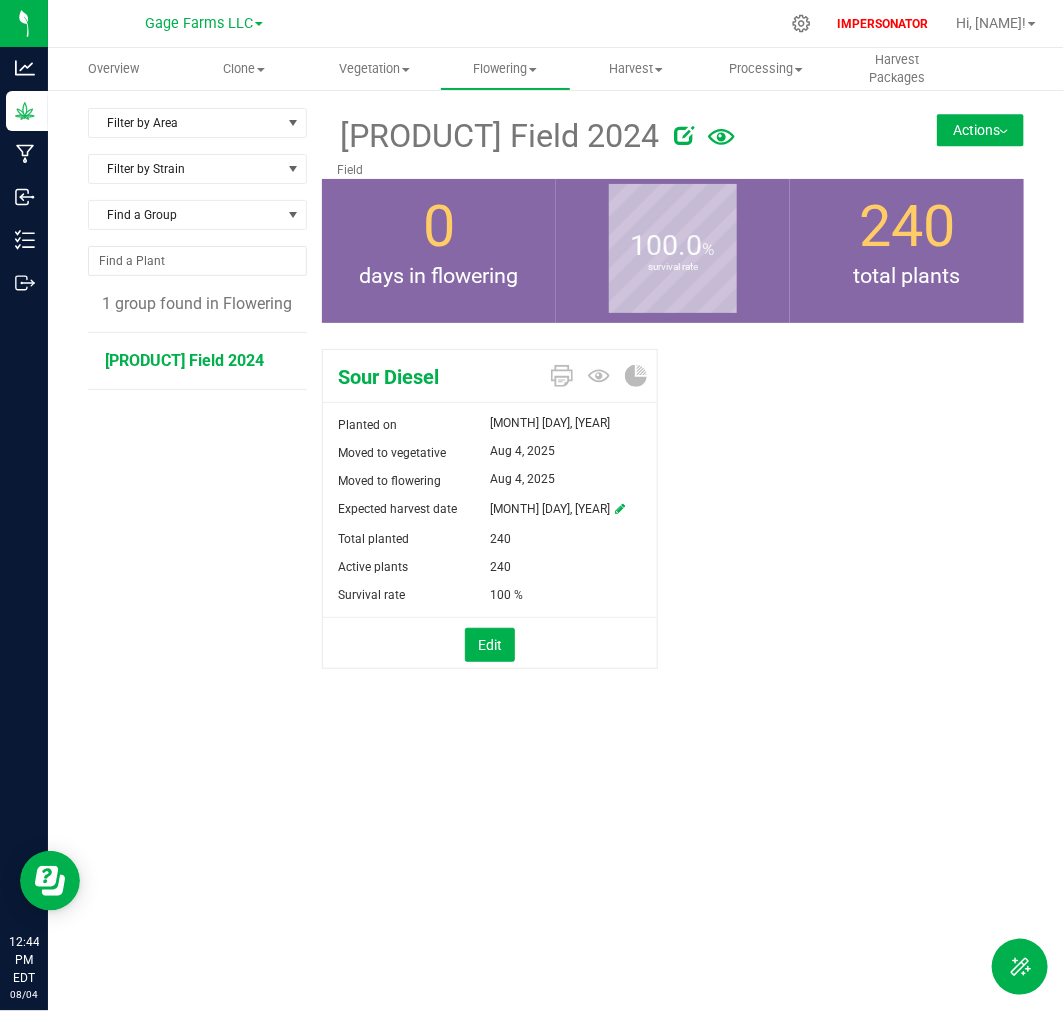 click on "Actions" at bounding box center [980, 130] 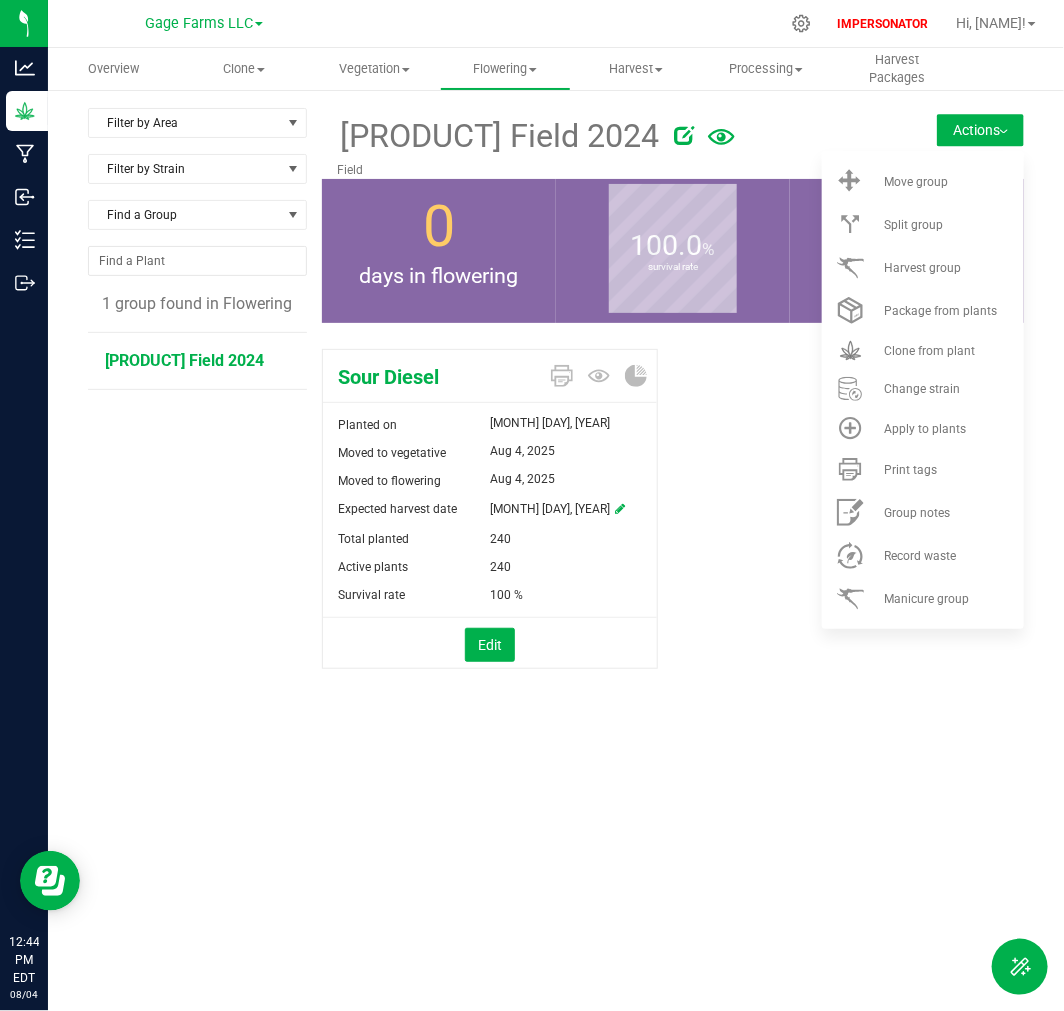click on "Sour Diesel
Planted on
[MONTH] [DAY], [YEAR]
Moved to vegetative
[MONTH] [YEAR]
Moved to flowering
[MONTH] [YEAR]
Expected harvest date
[MONTH] [DAY], [YEAR]" at bounding box center [673, 530] 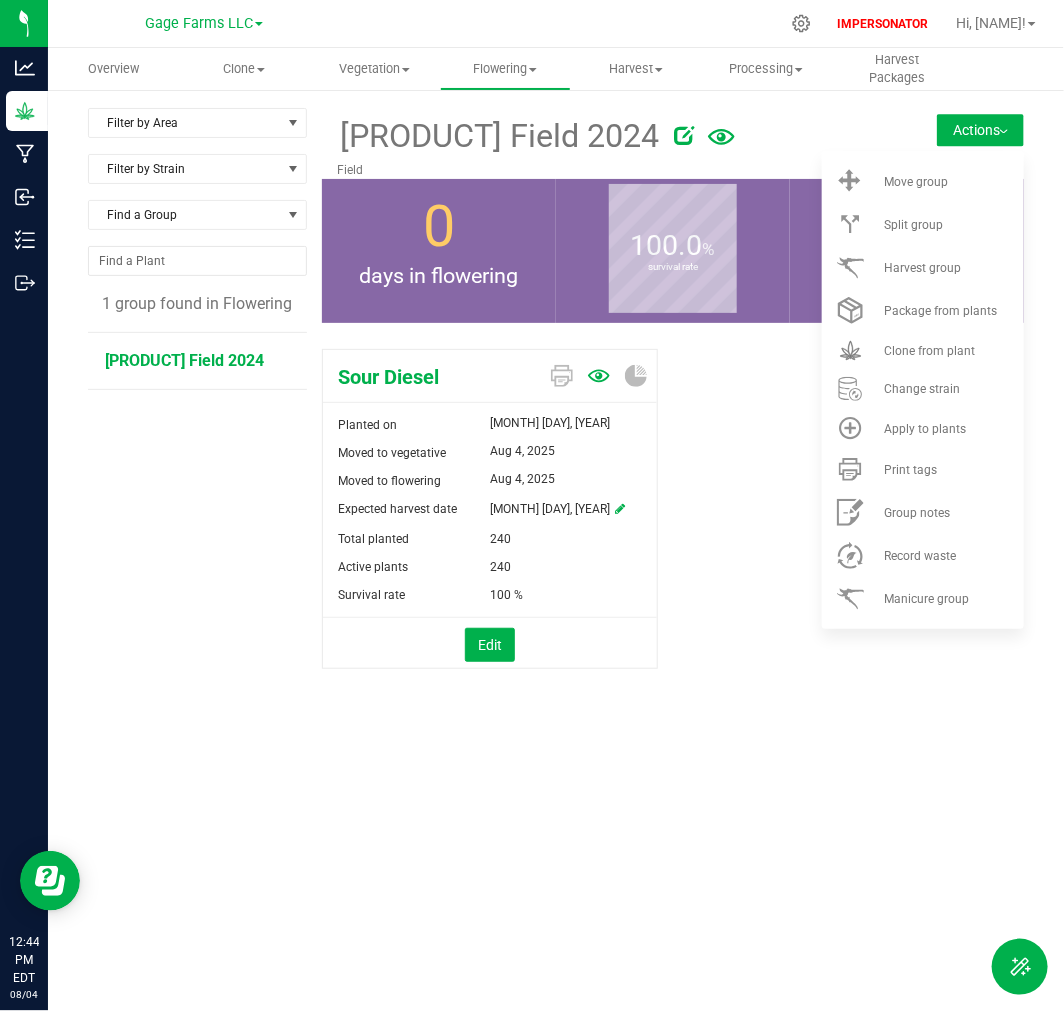 click 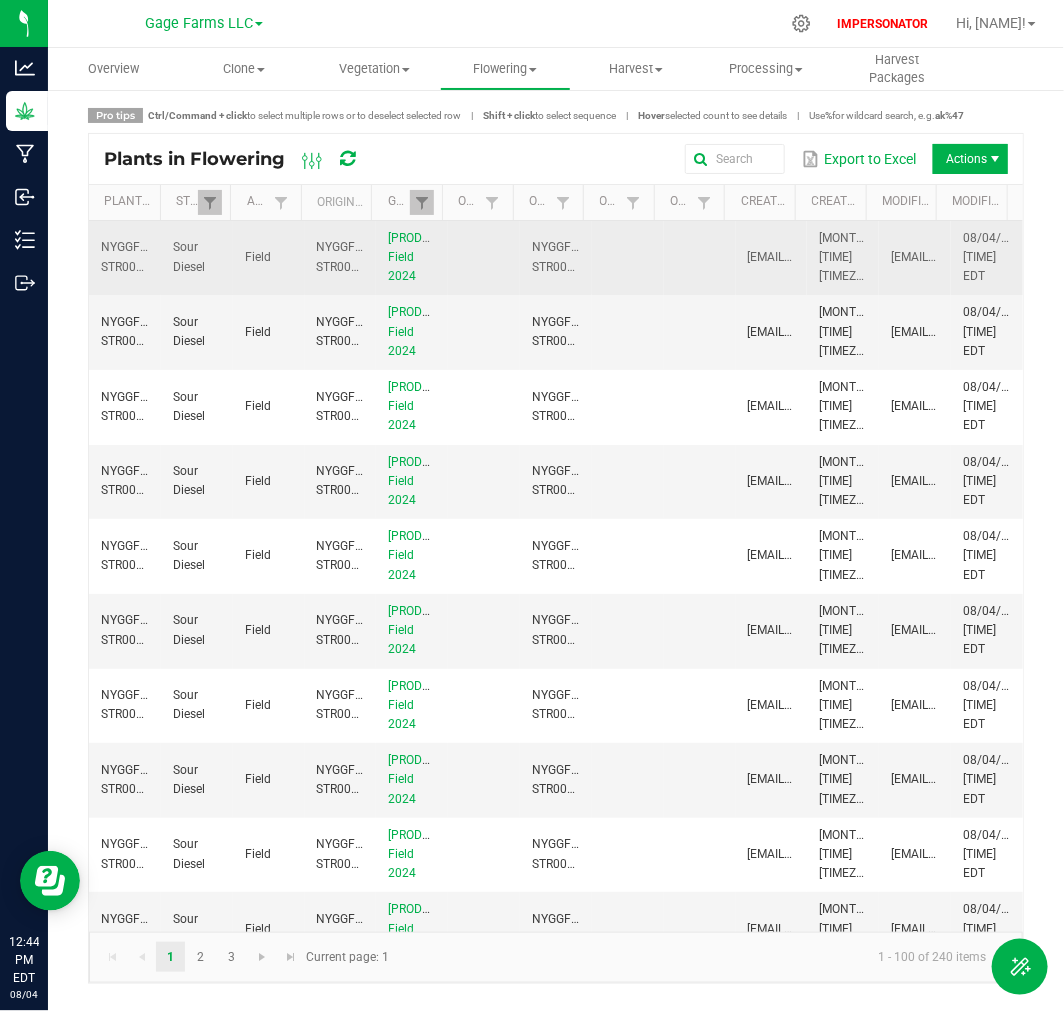 click on "Field" at bounding box center (269, 258) 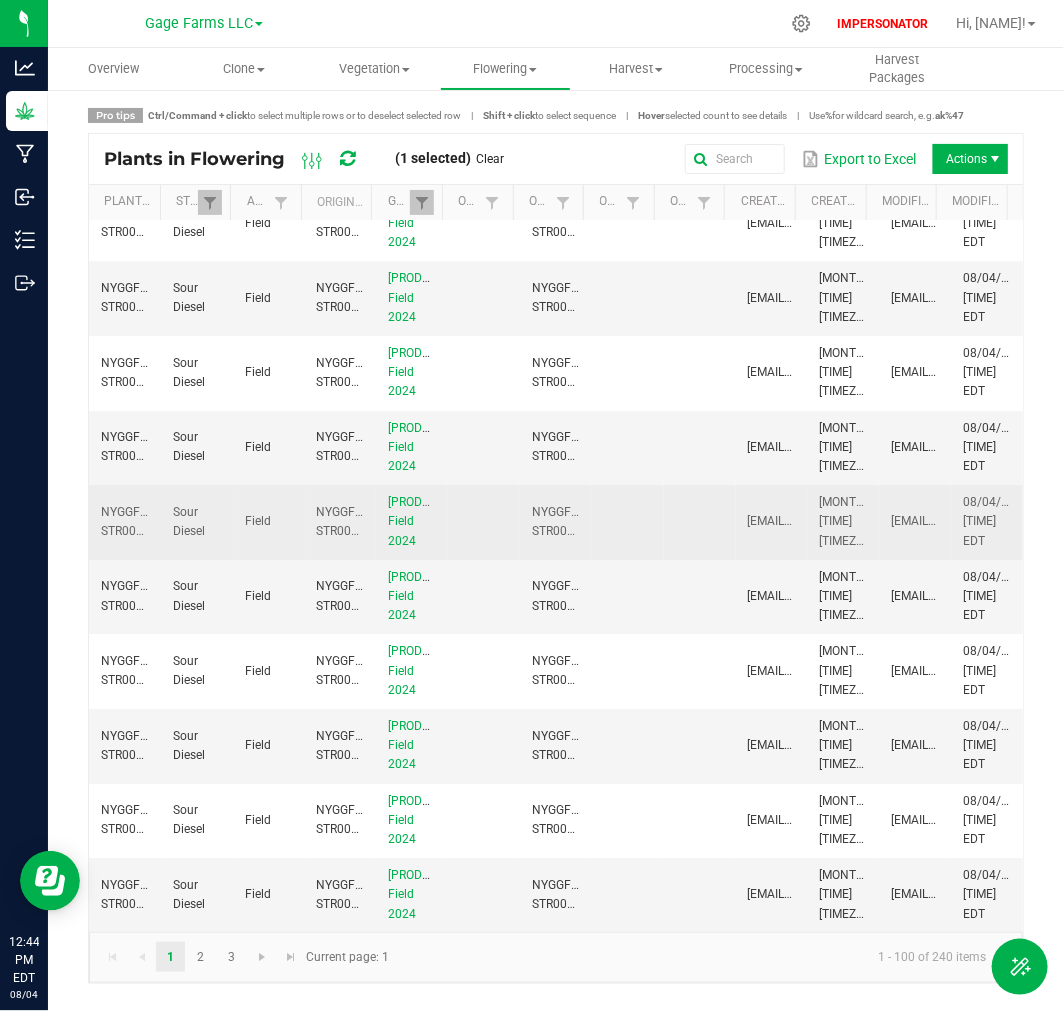 scroll, scrollTop: 8677, scrollLeft: 0, axis: vertical 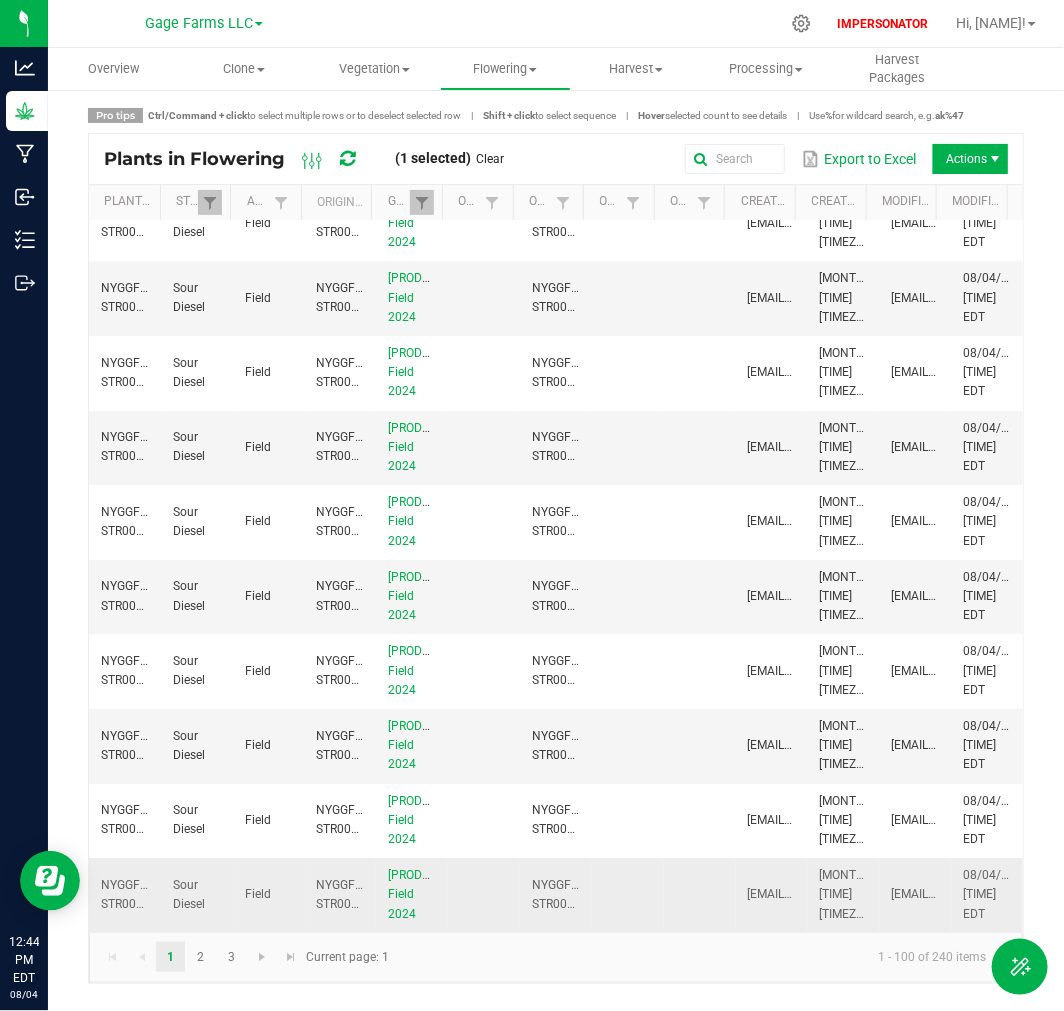 click on "Field" at bounding box center [258, 894] 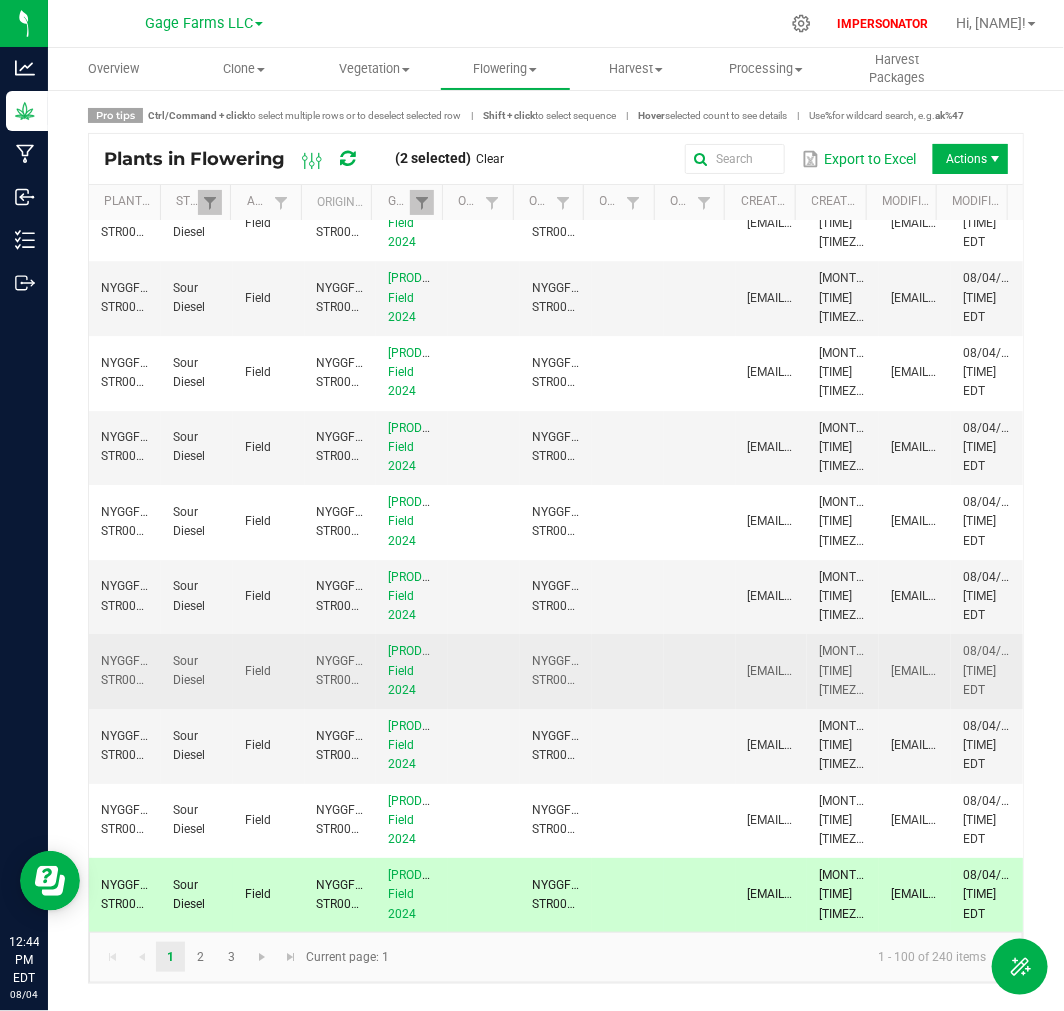 click on "Field" at bounding box center (269, 671) 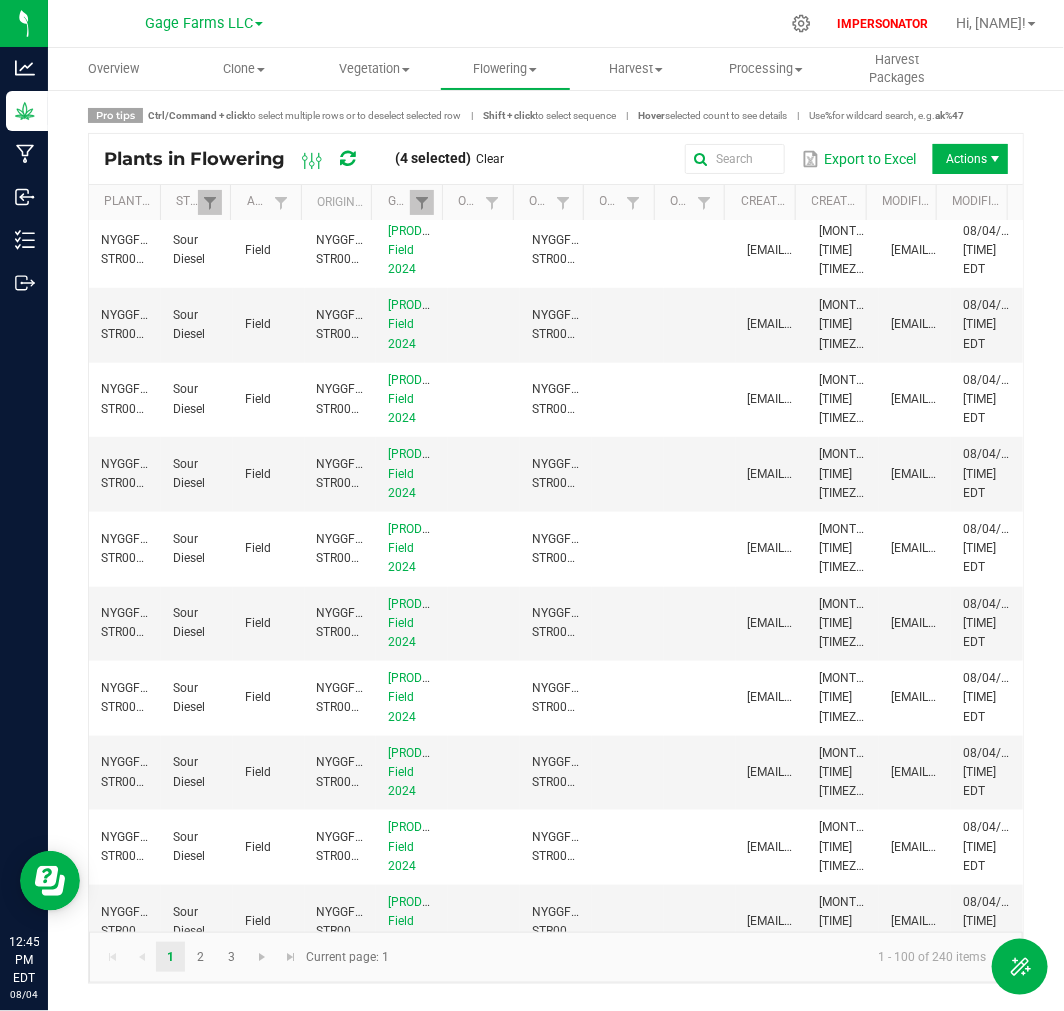 scroll, scrollTop: 0, scrollLeft: 0, axis: both 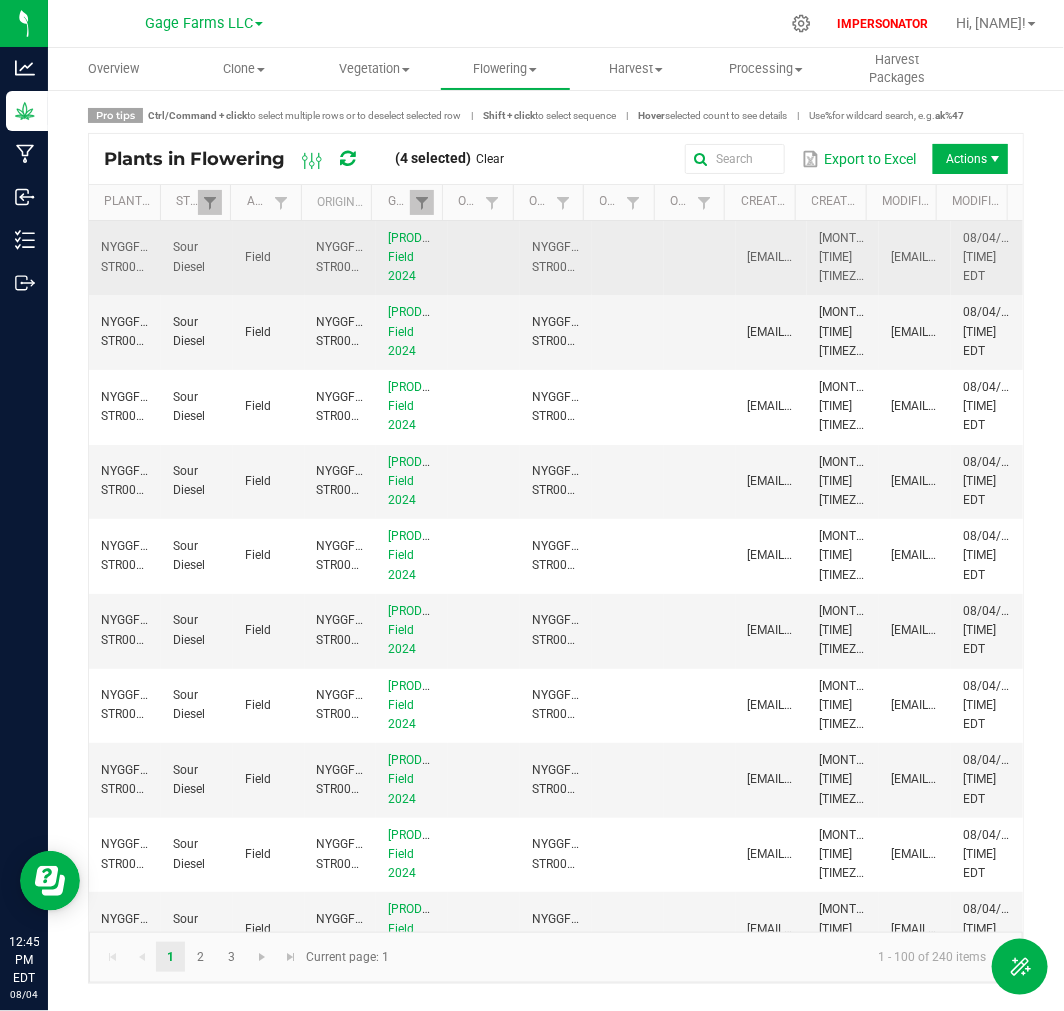 click on "Field" at bounding box center [269, 258] 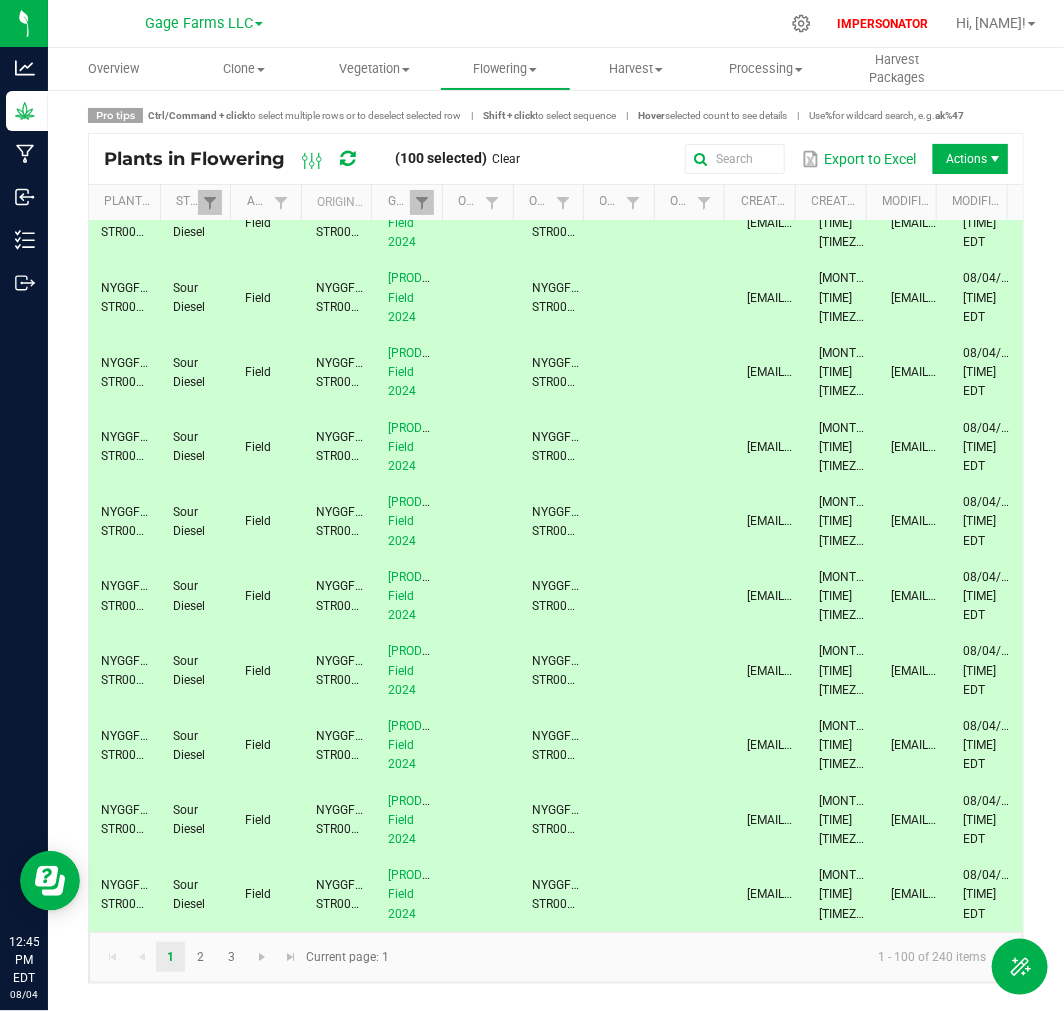 scroll, scrollTop: 8677, scrollLeft: 0, axis: vertical 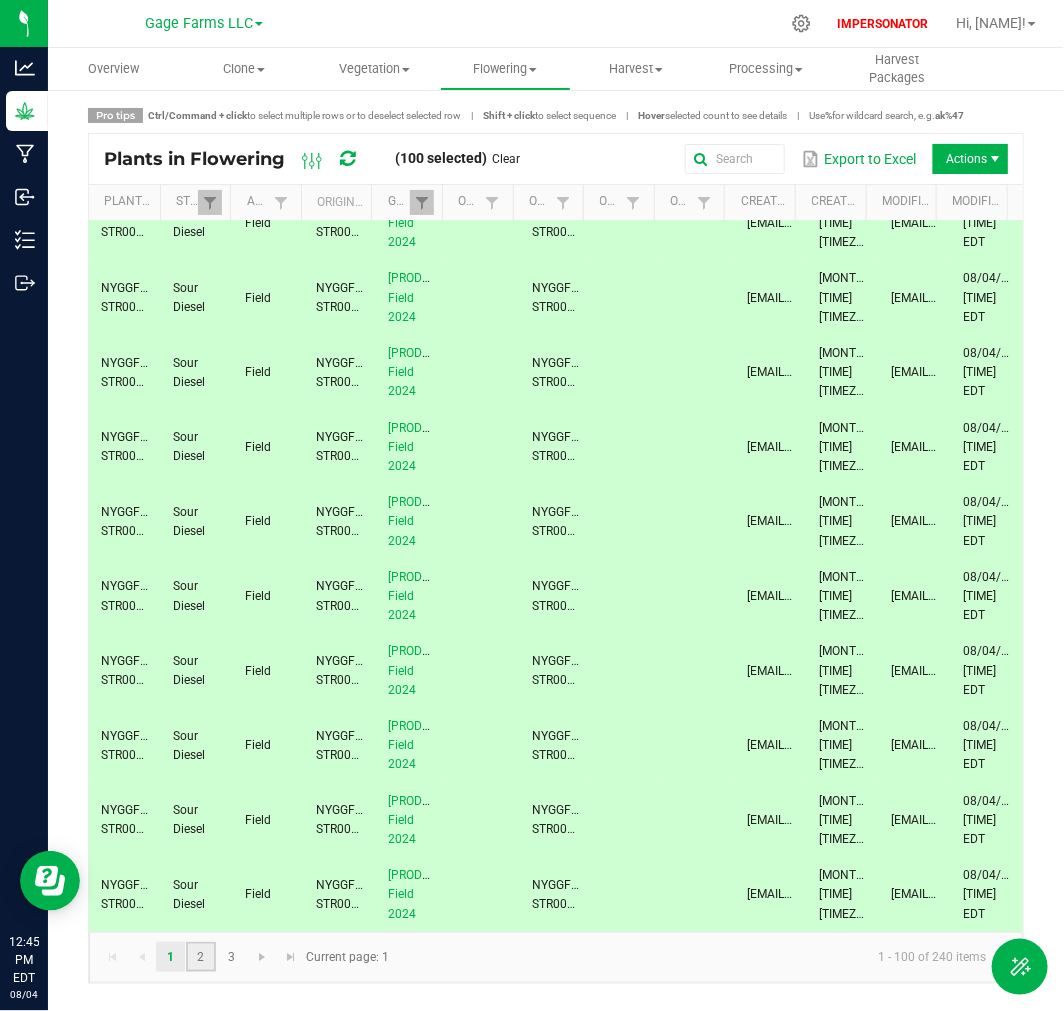 click on "2" 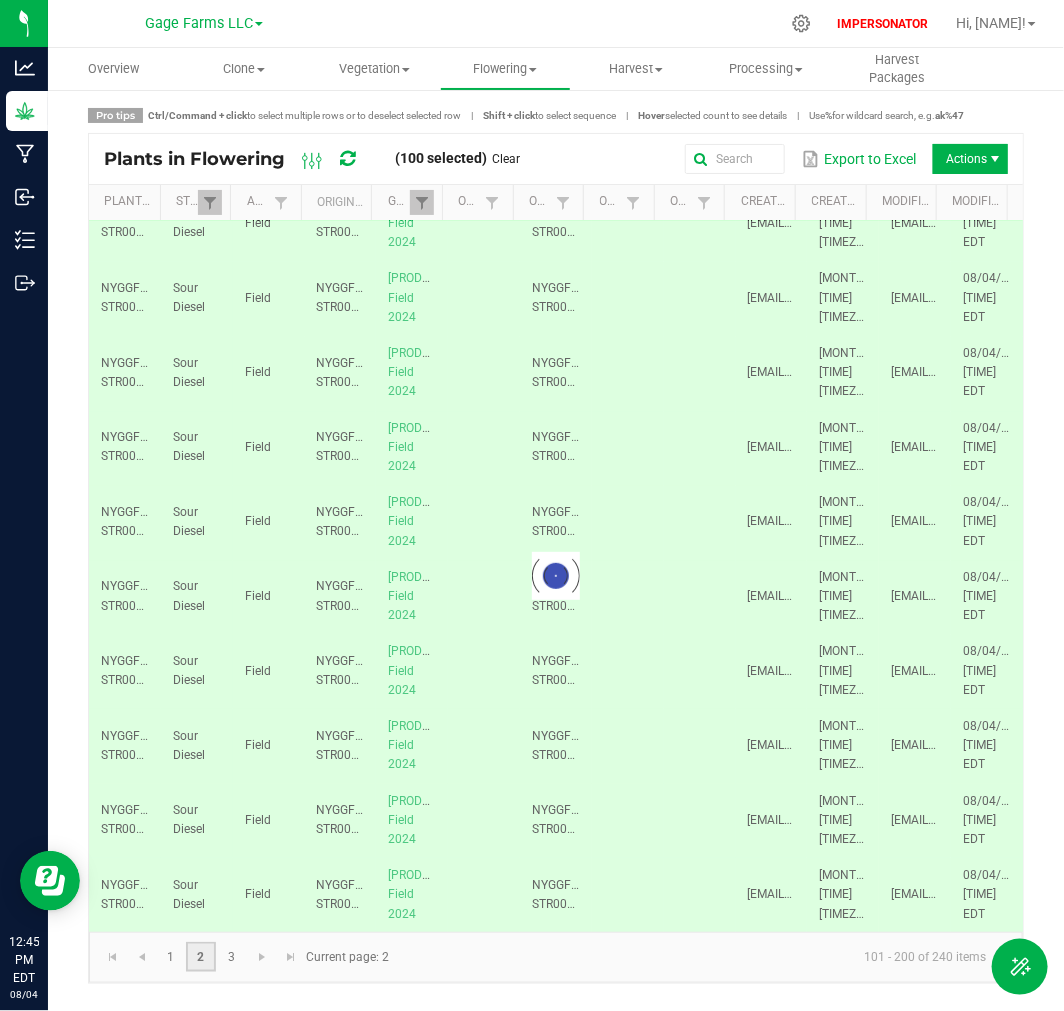 scroll, scrollTop: 0, scrollLeft: 0, axis: both 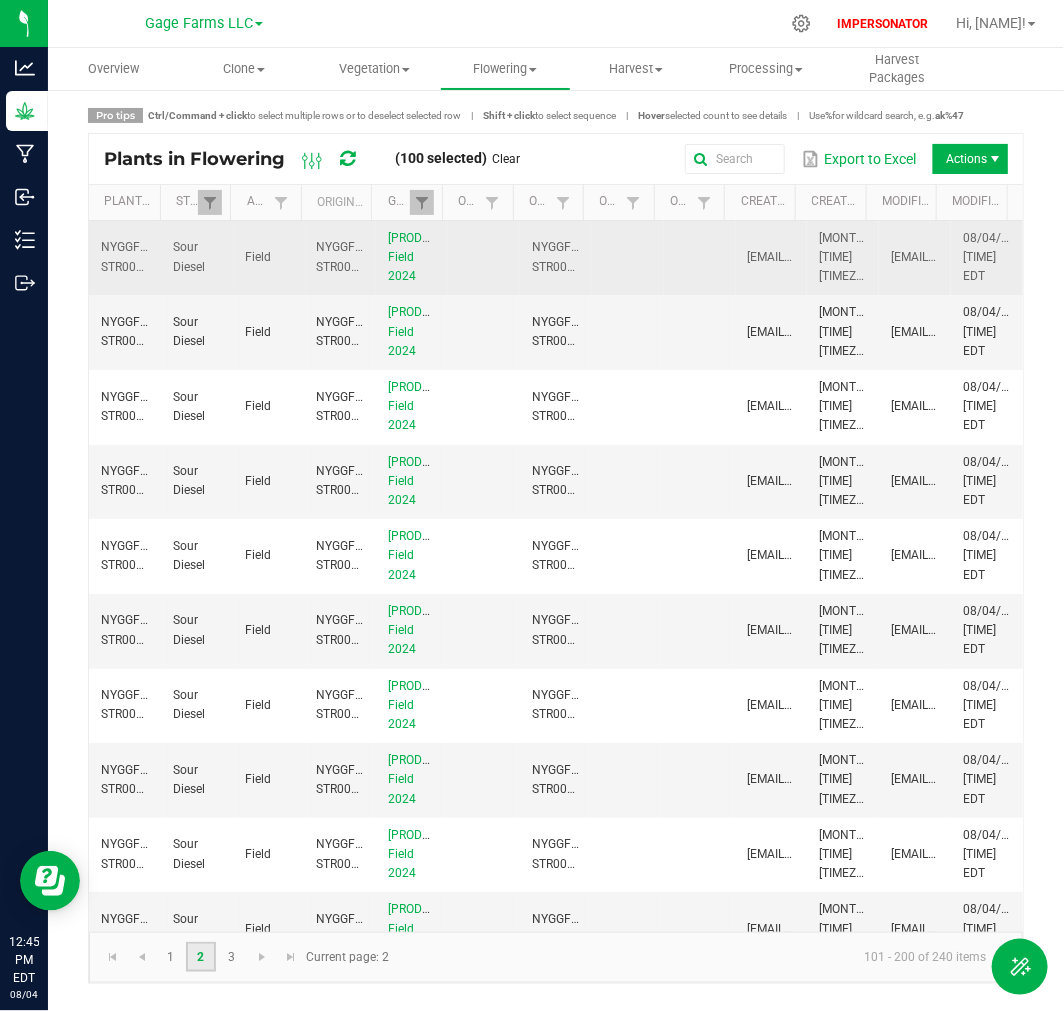 click on "Field" at bounding box center (269, 258) 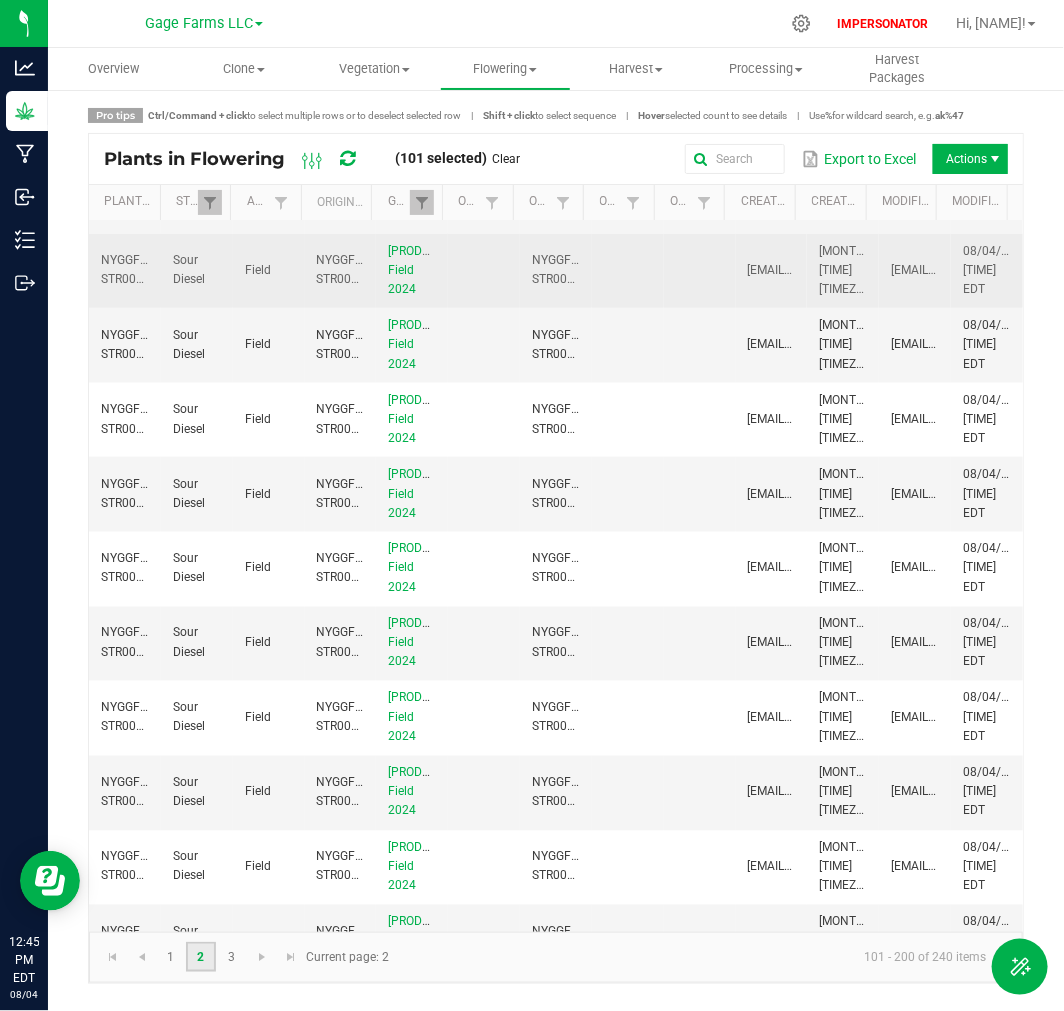 scroll, scrollTop: 4000, scrollLeft: 0, axis: vertical 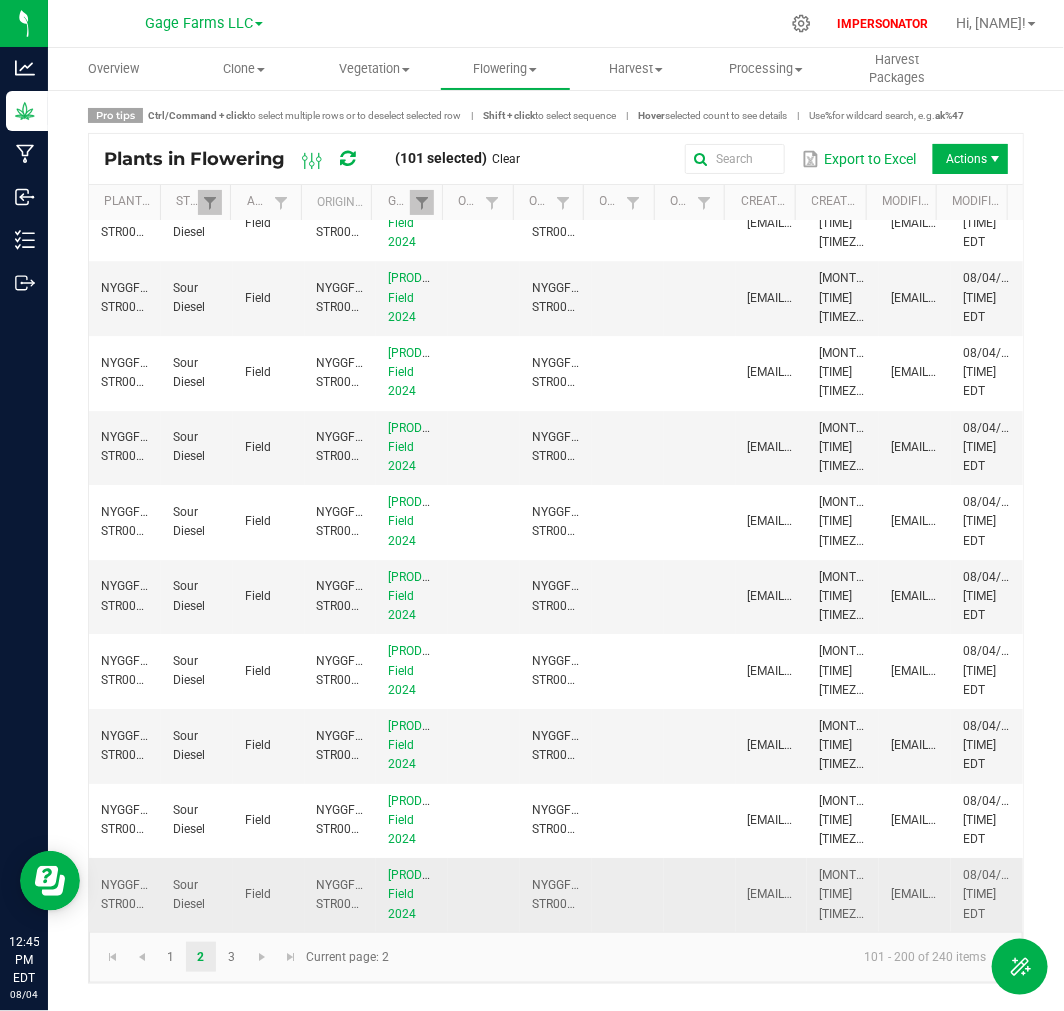 click on "Field" at bounding box center (269, 895) 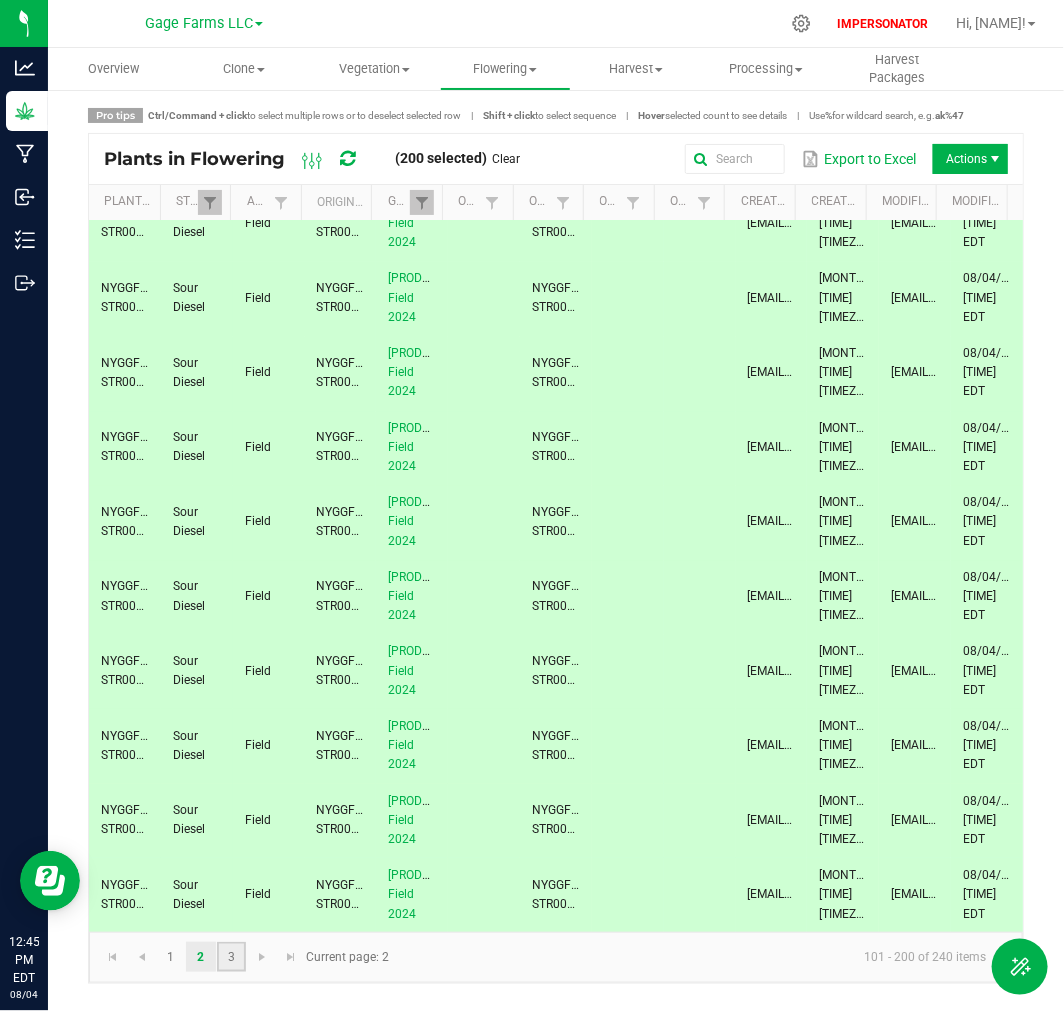 click on "3" 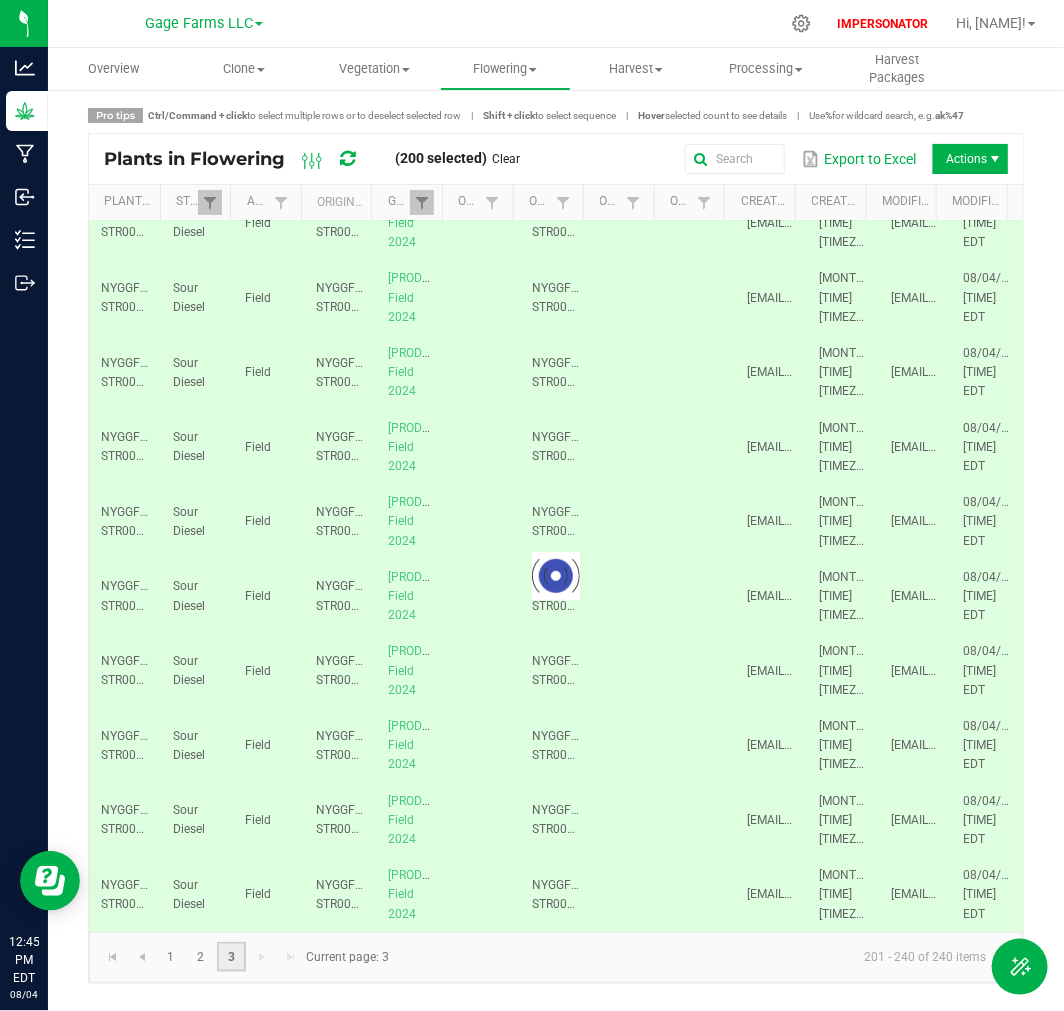 scroll, scrollTop: 0, scrollLeft: 0, axis: both 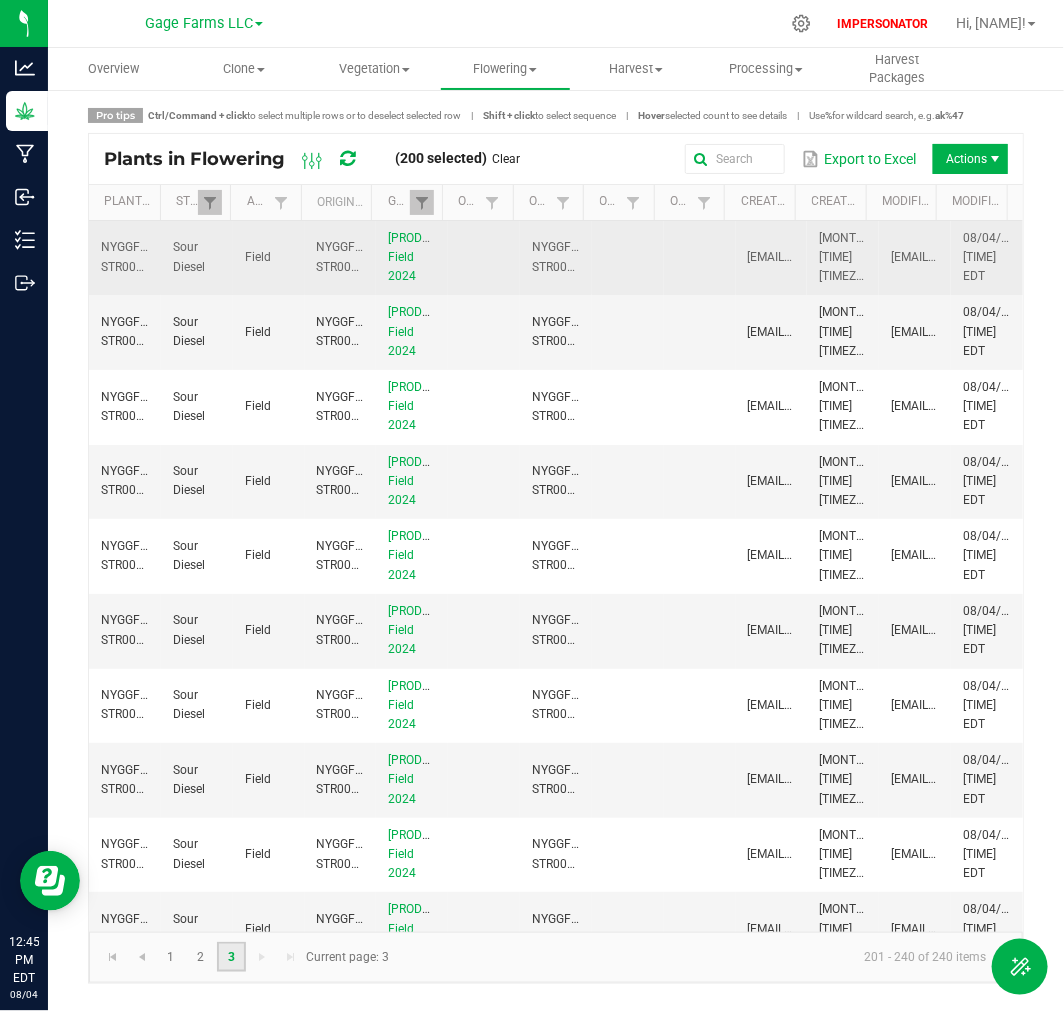 click on "NYGGFCT-STR00300000204" at bounding box center (341, 258) 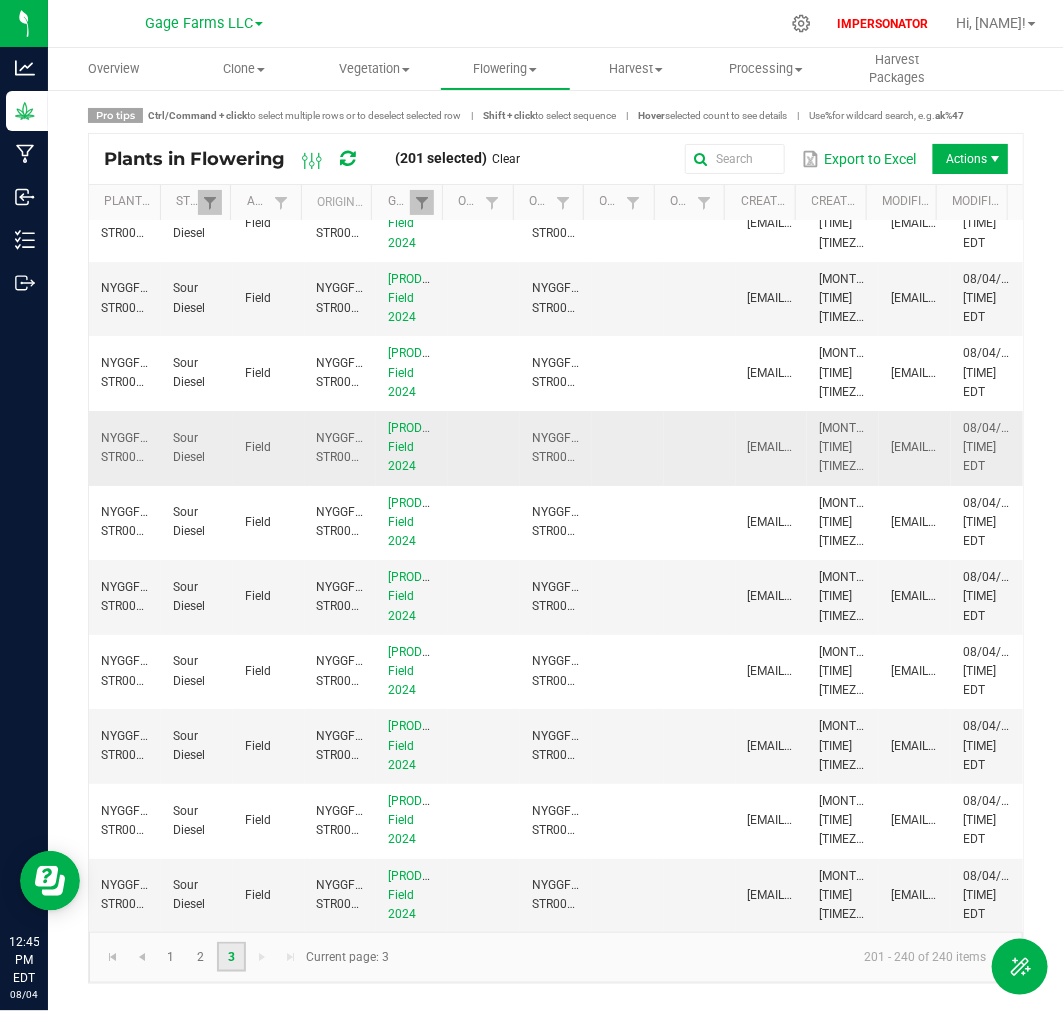 scroll, scrollTop: 3044, scrollLeft: 0, axis: vertical 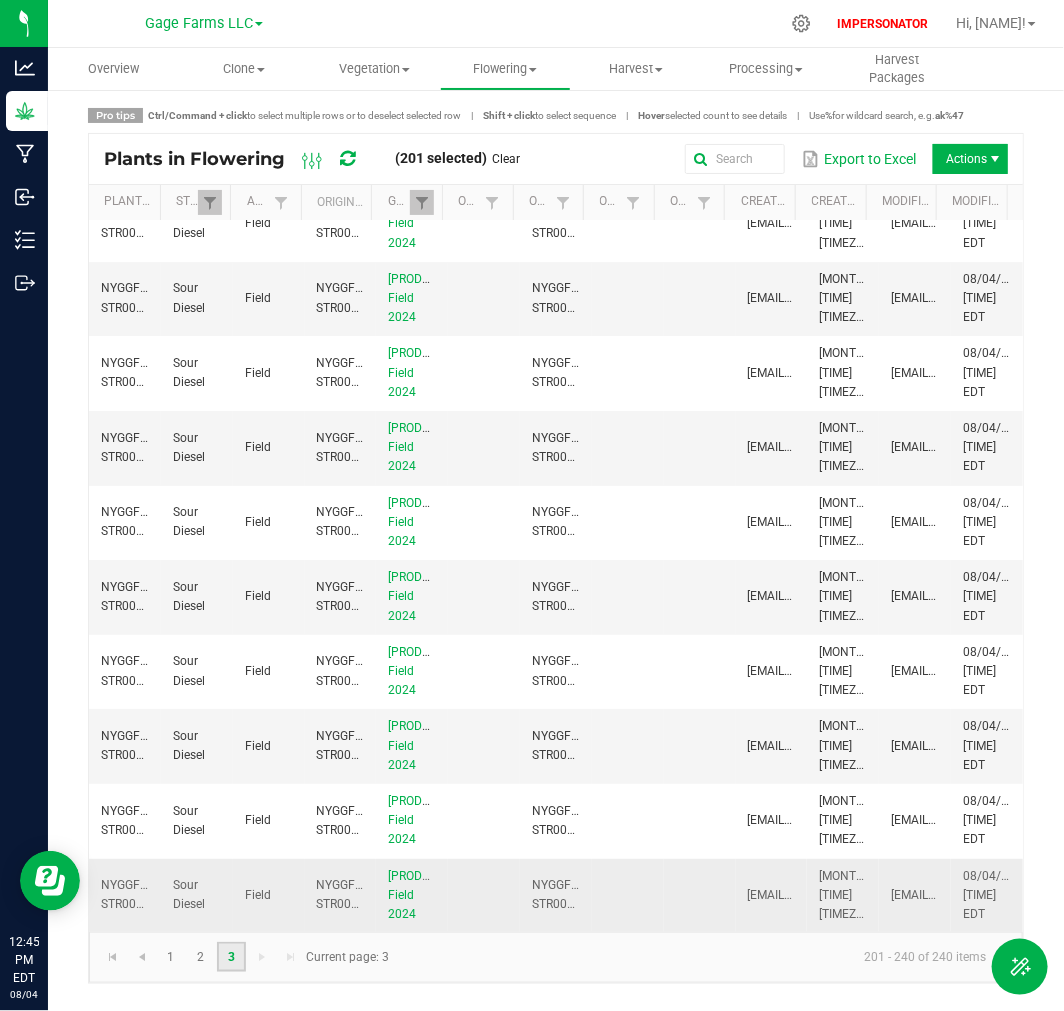click on "Field" at bounding box center [258, 895] 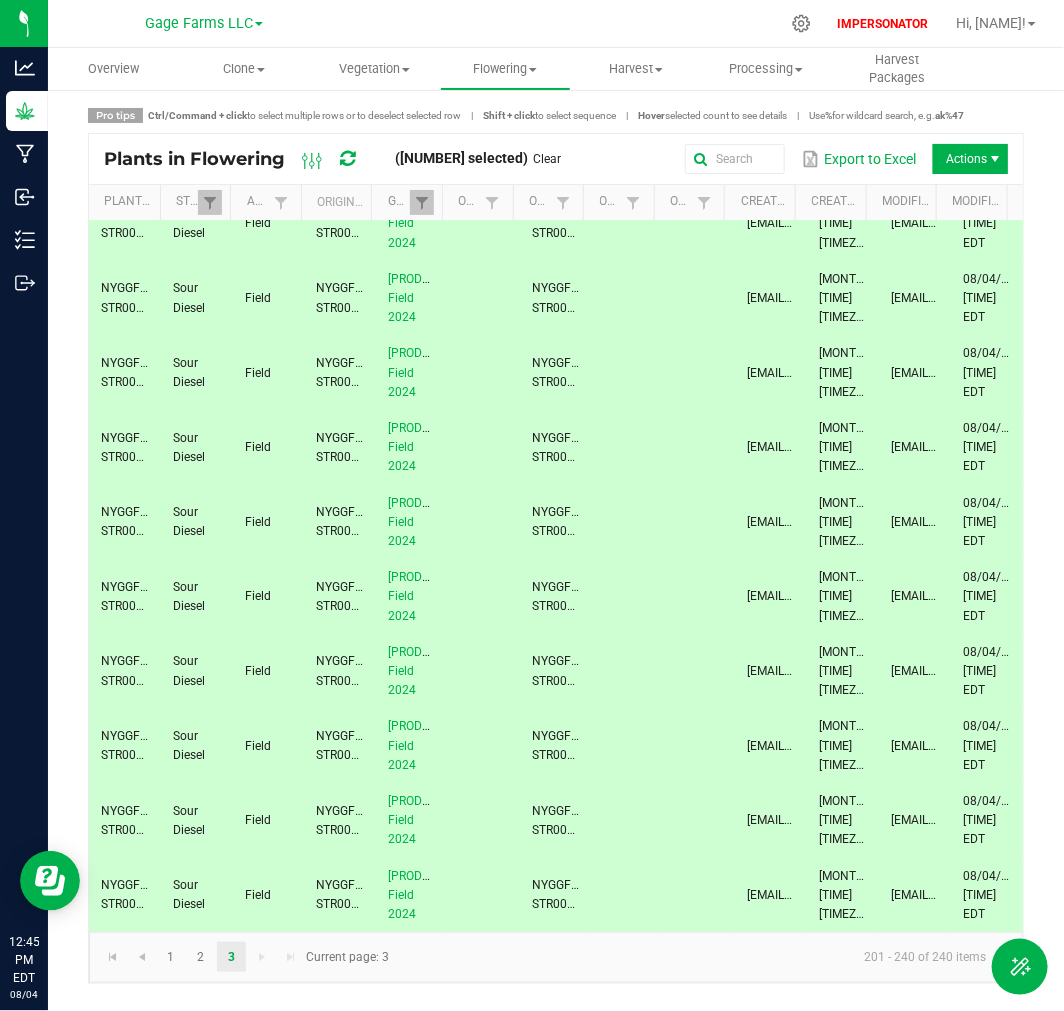 click on "Actions" at bounding box center (970, 159) 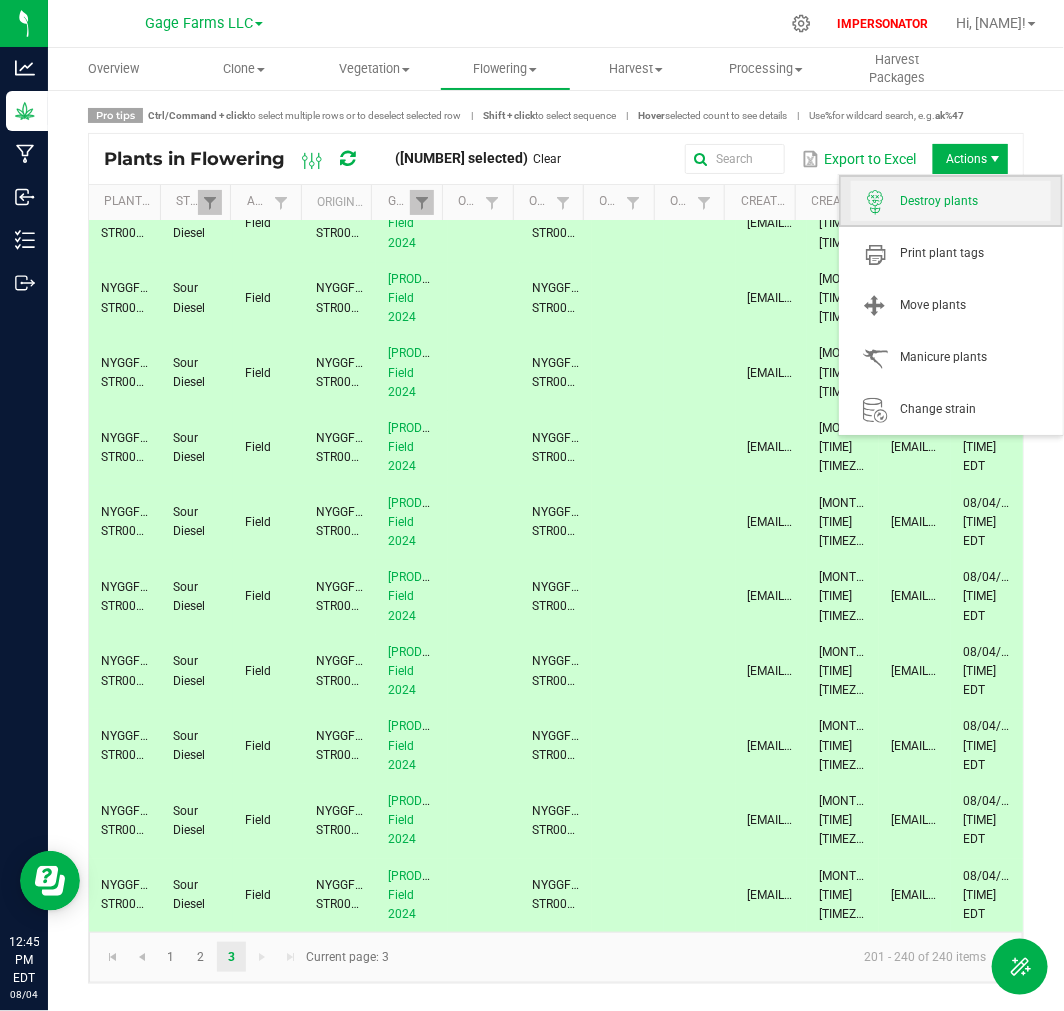 click on "Destroy plants" at bounding box center [976, 201] 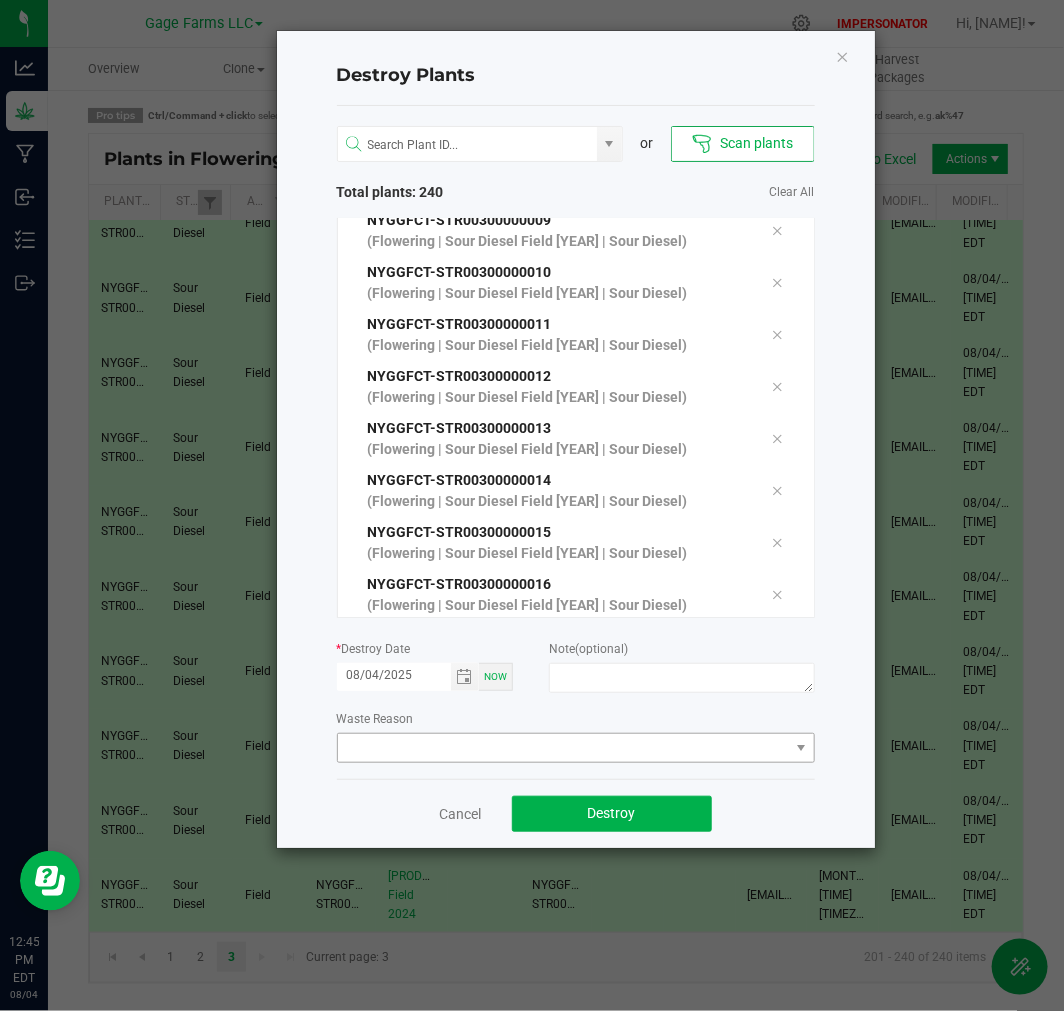 scroll, scrollTop: 777, scrollLeft: 0, axis: vertical 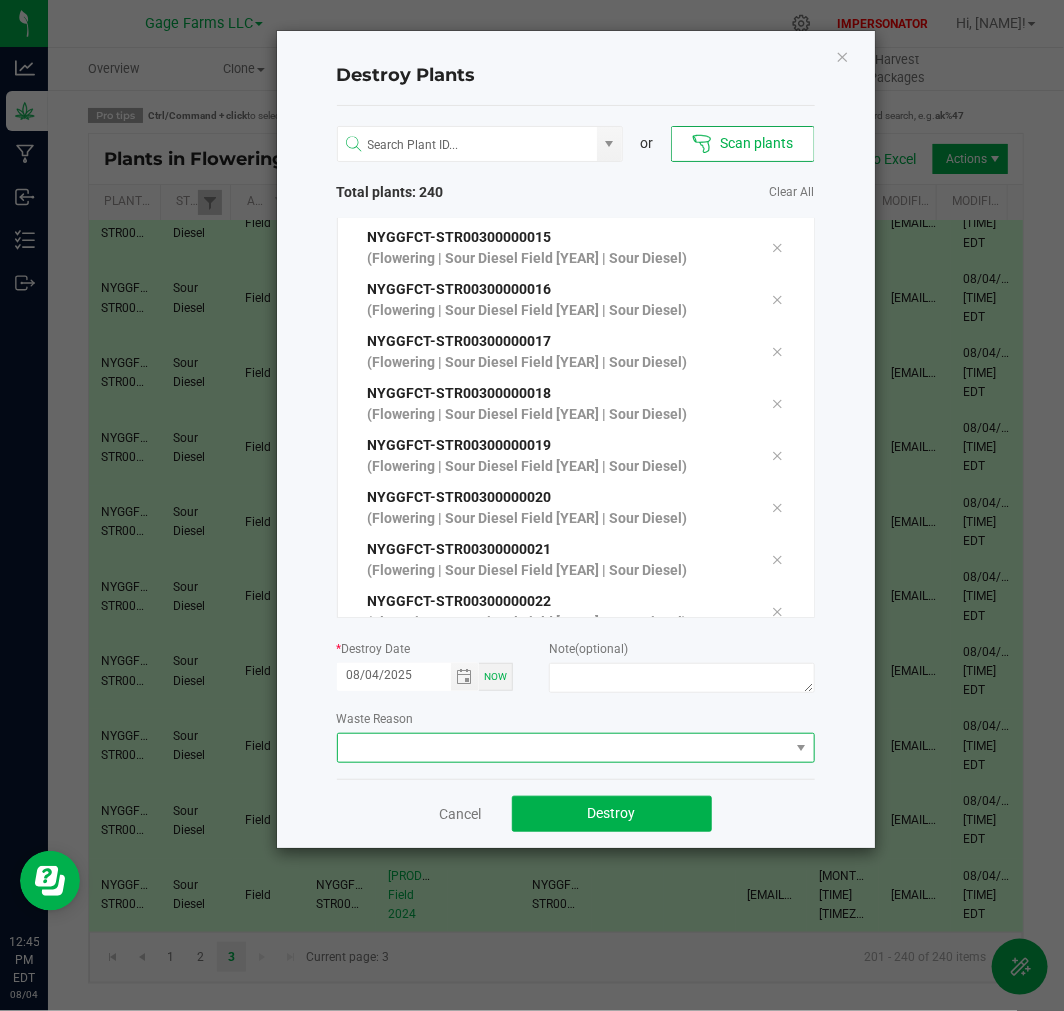 click at bounding box center (563, 748) 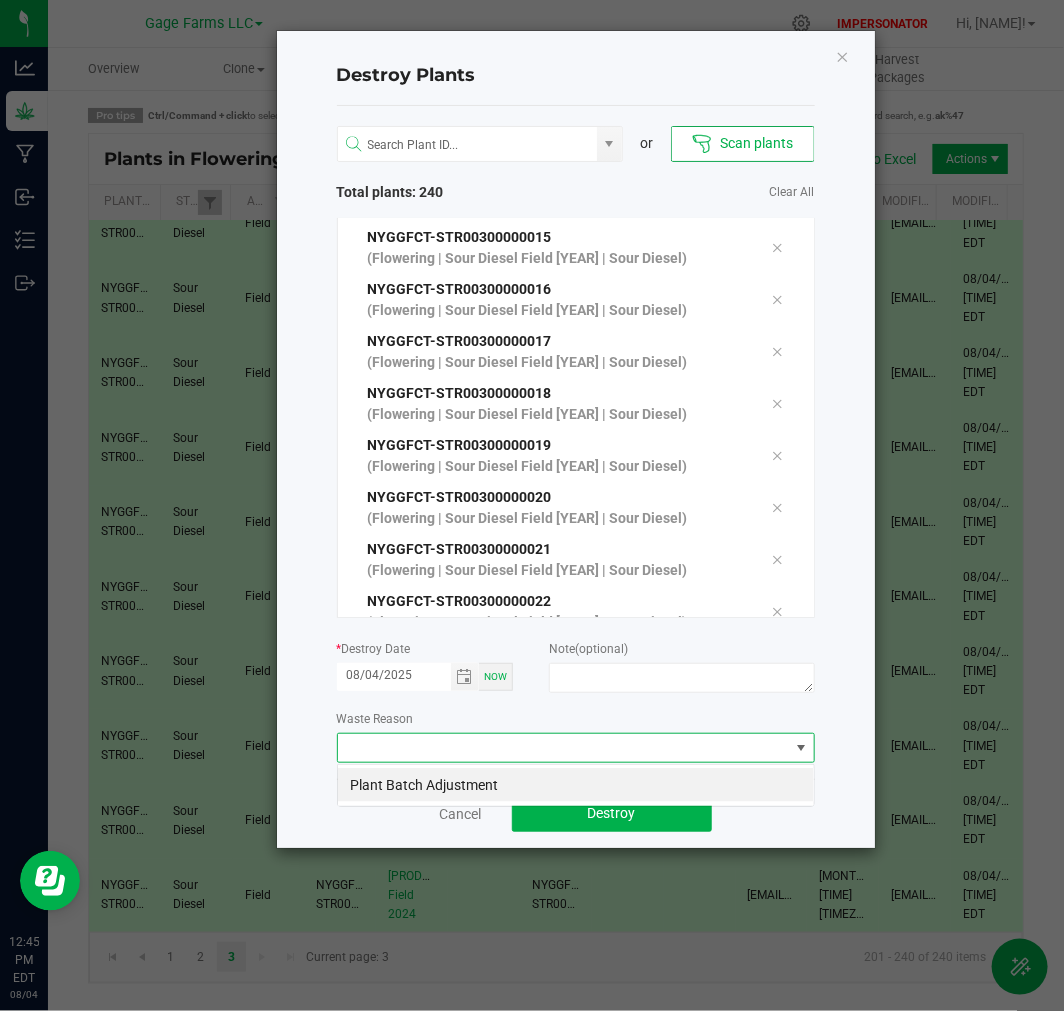 scroll, scrollTop: 99970, scrollLeft: 99522, axis: both 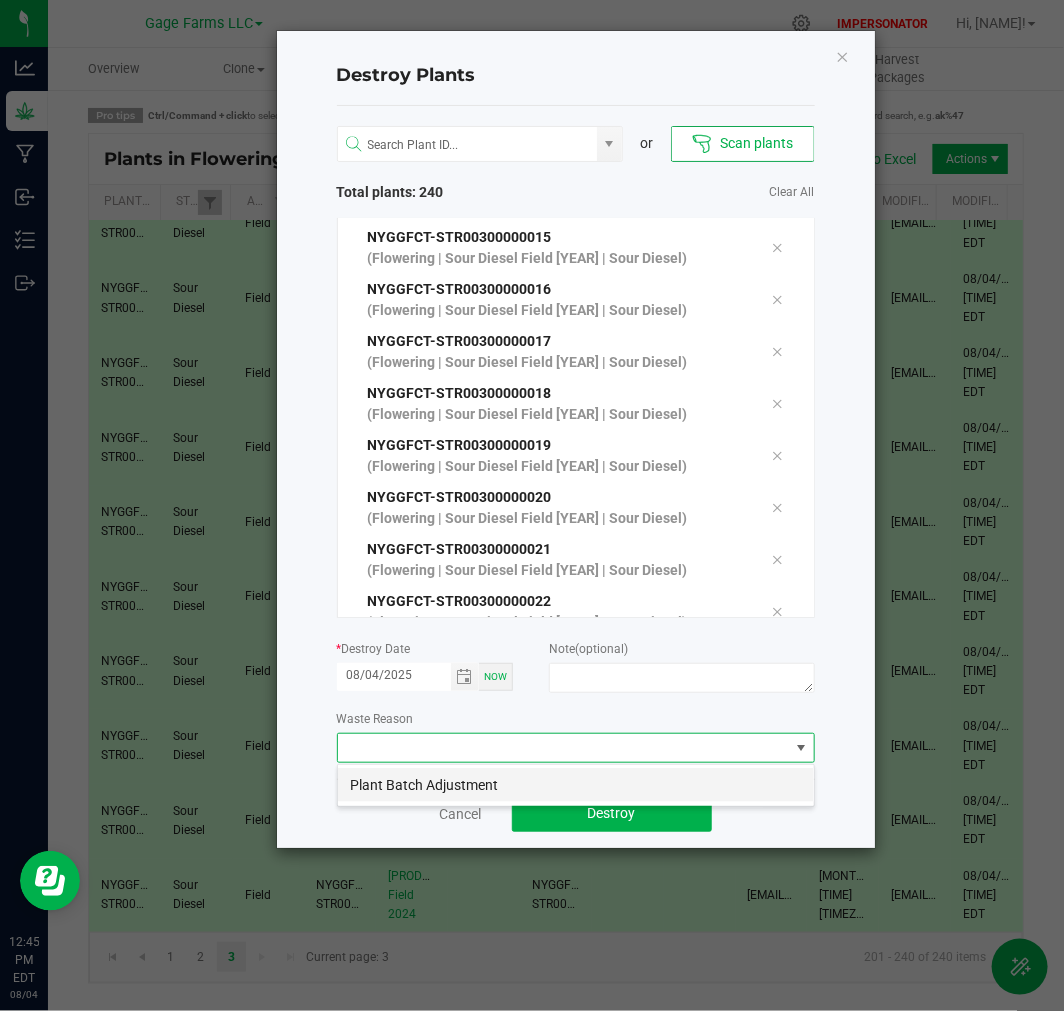 click on "Plant Batch Adjustment" at bounding box center (576, 785) 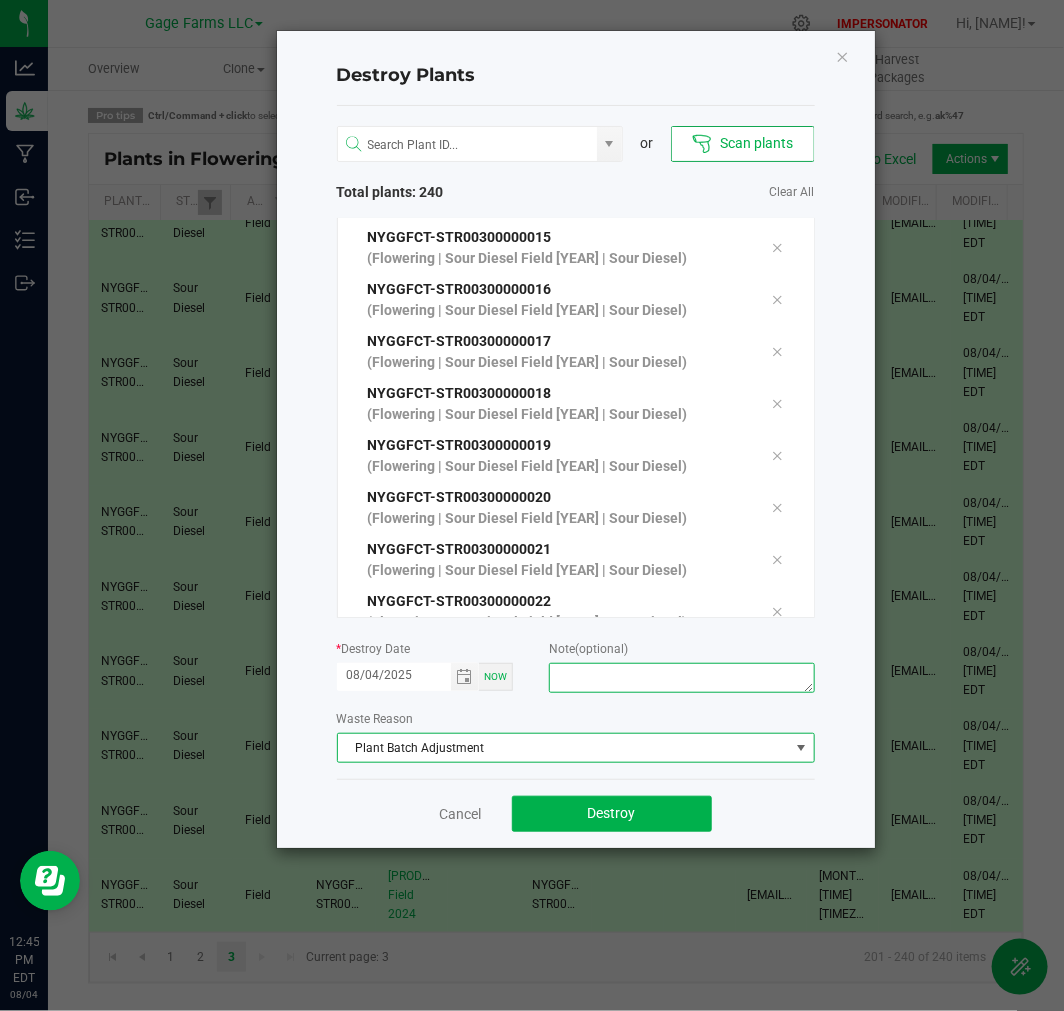 click at bounding box center (681, 678) 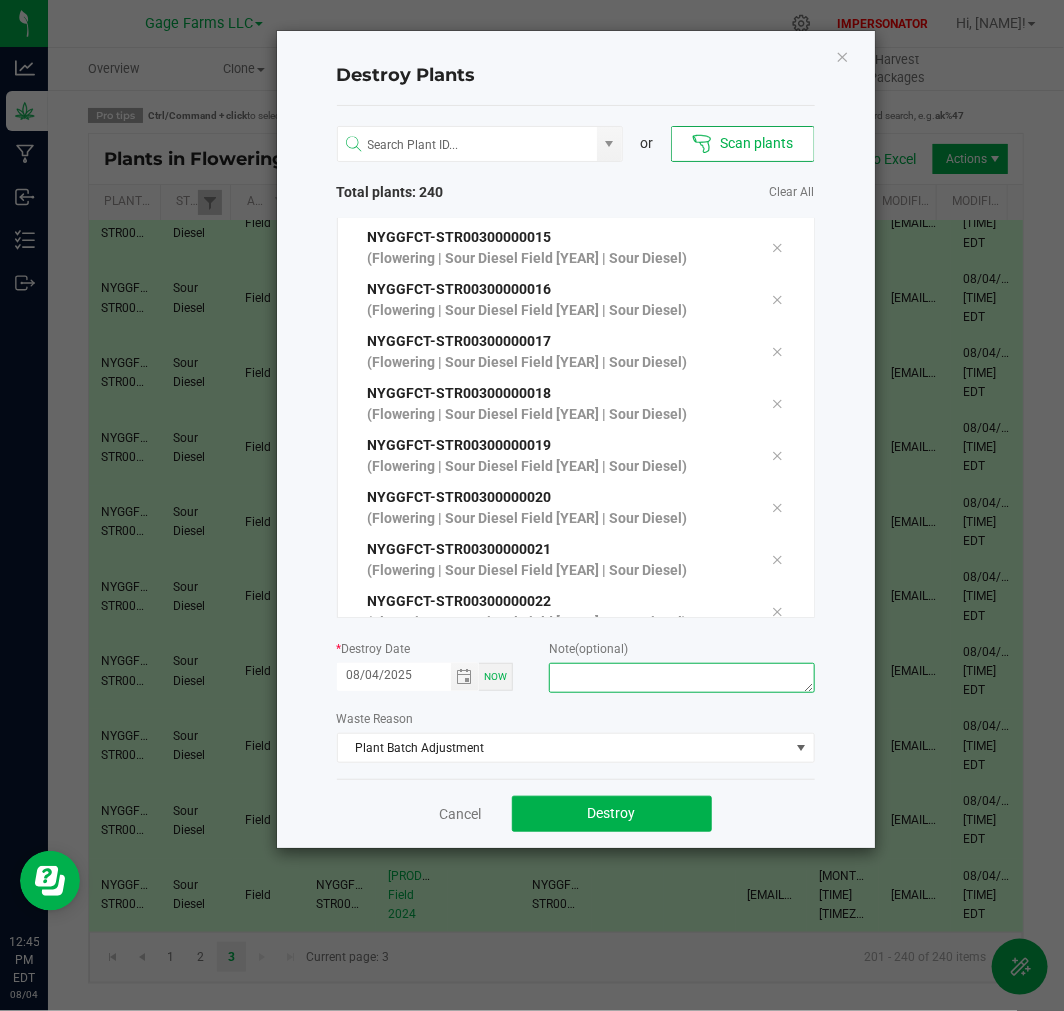 click at bounding box center (681, 678) 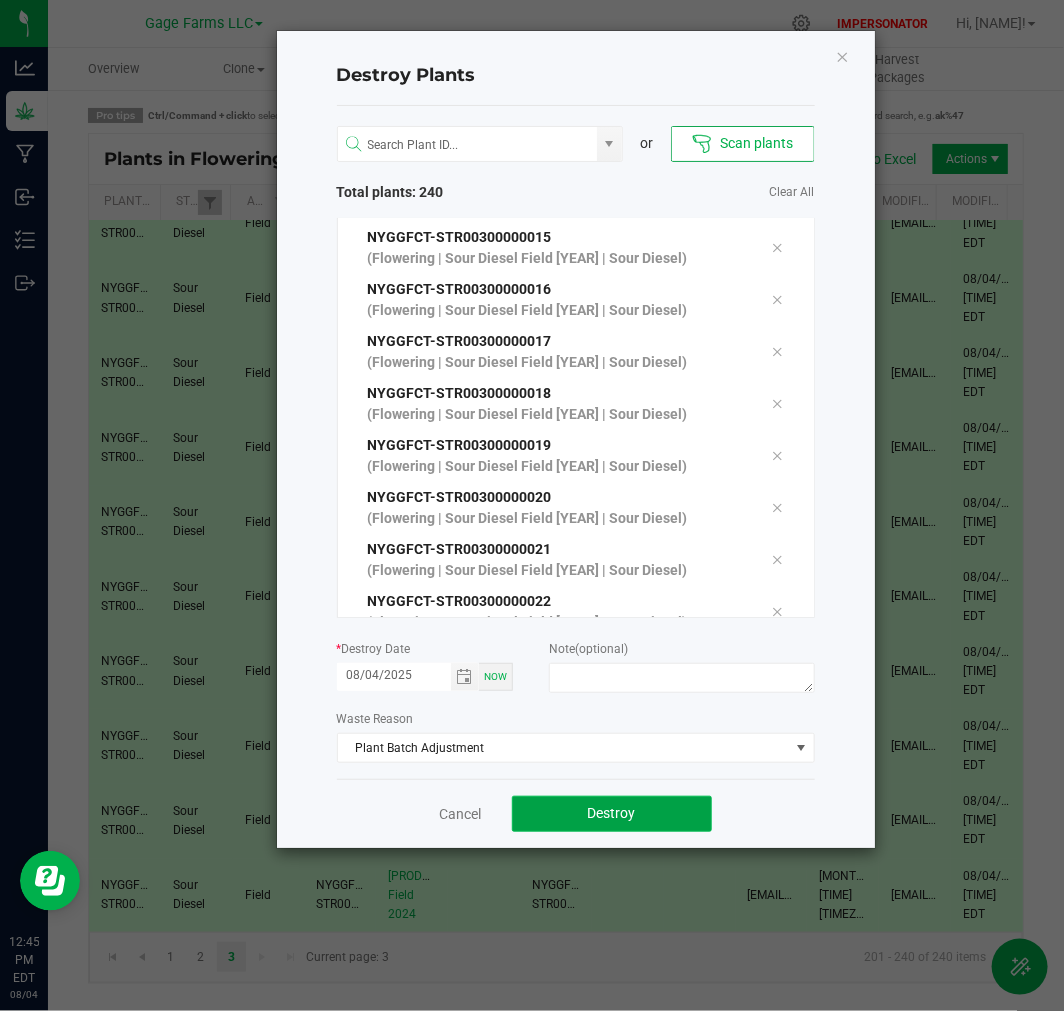 click on "Destroy" 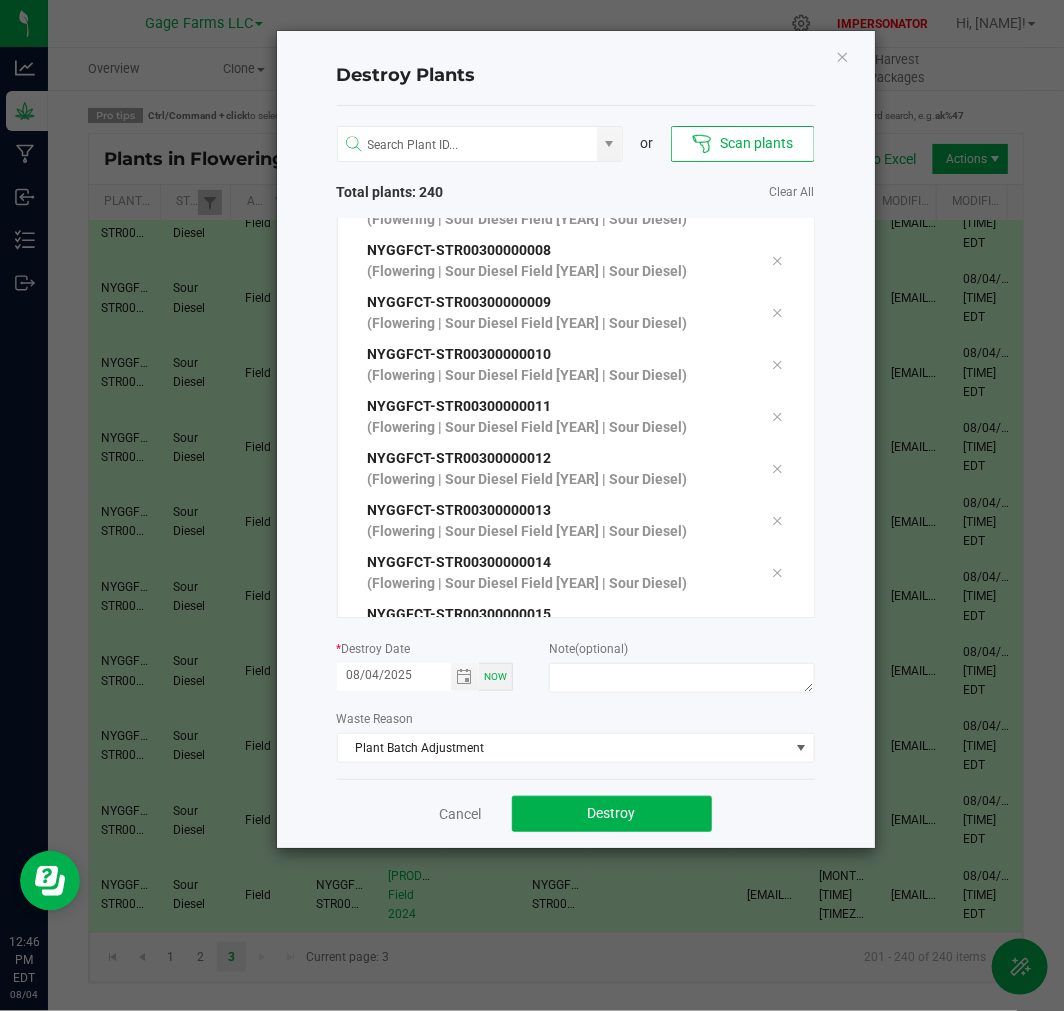 scroll, scrollTop: 222, scrollLeft: 0, axis: vertical 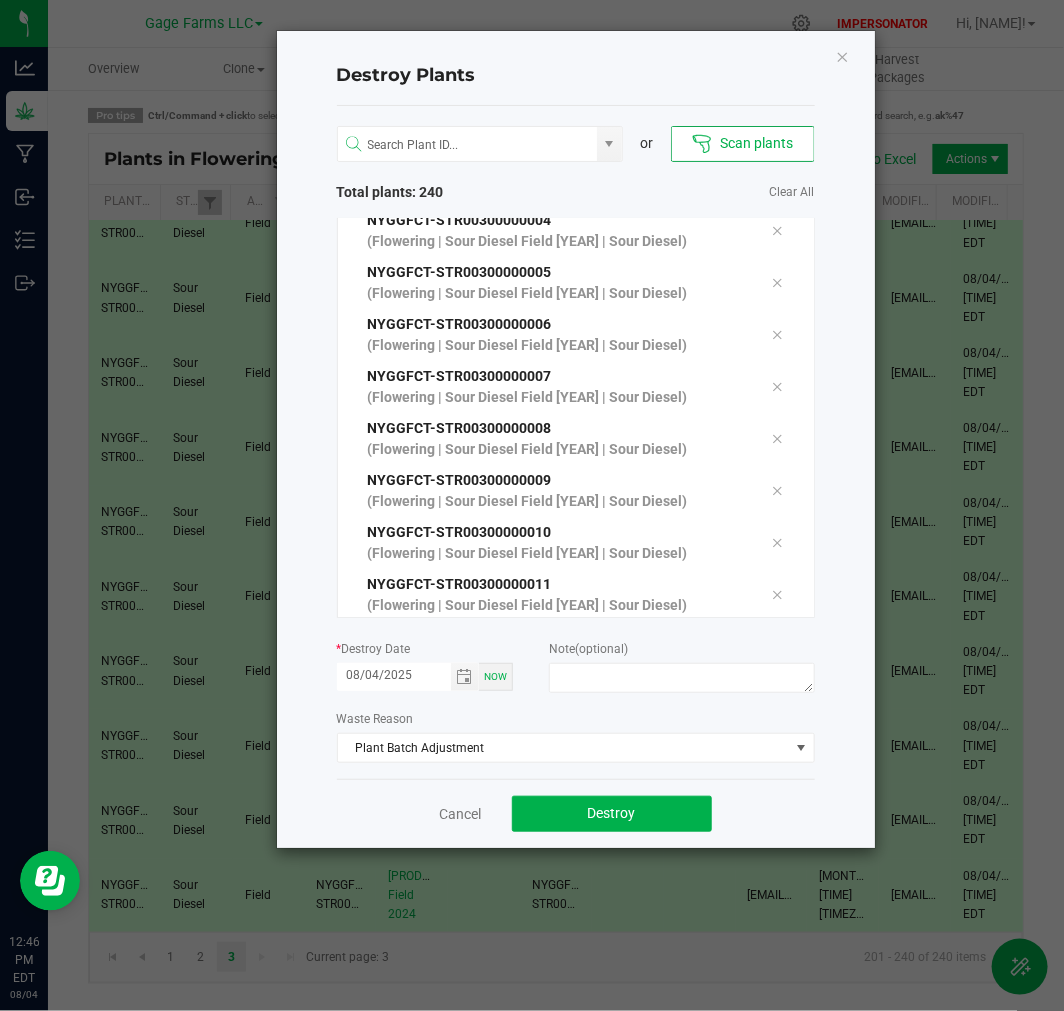 click on "(Flowering | Sour Diesel Field [YEAR] | Sour Diesel)" 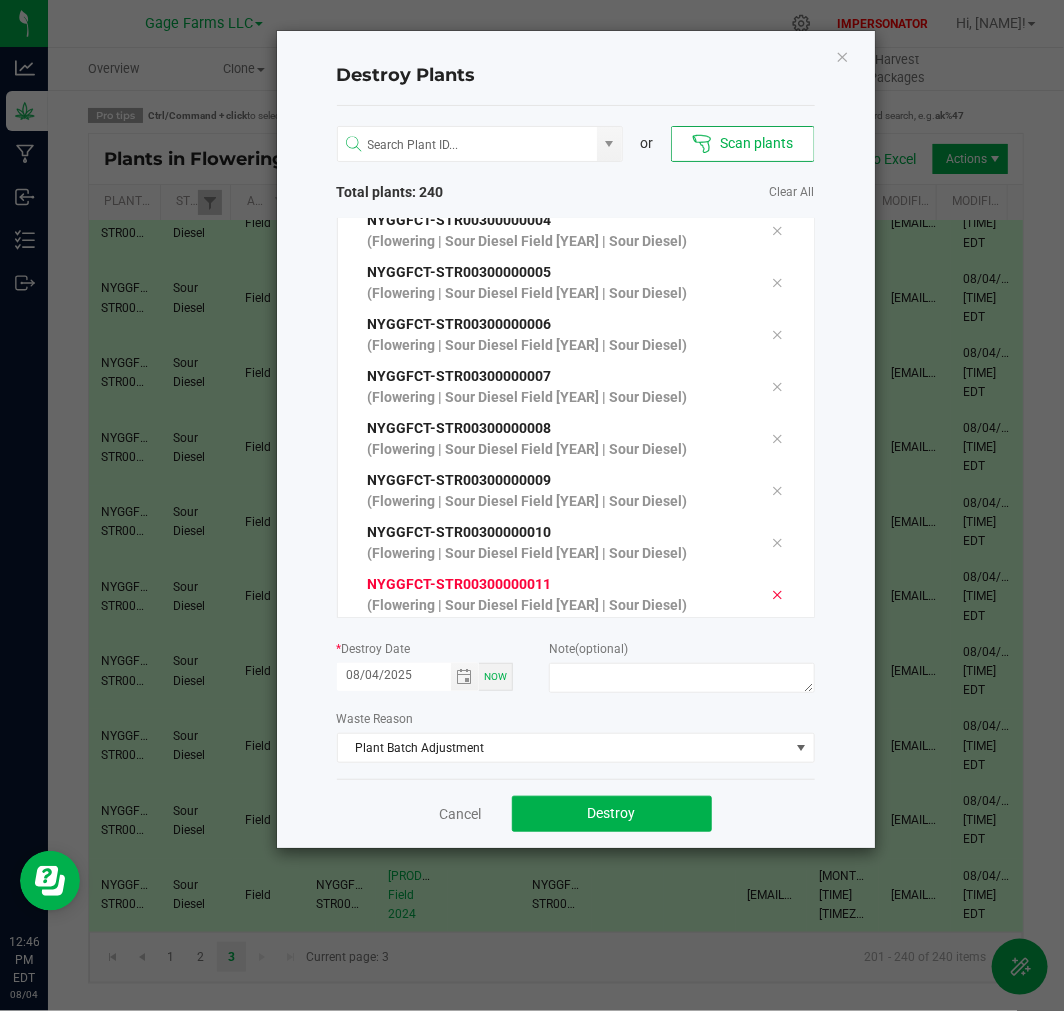 click 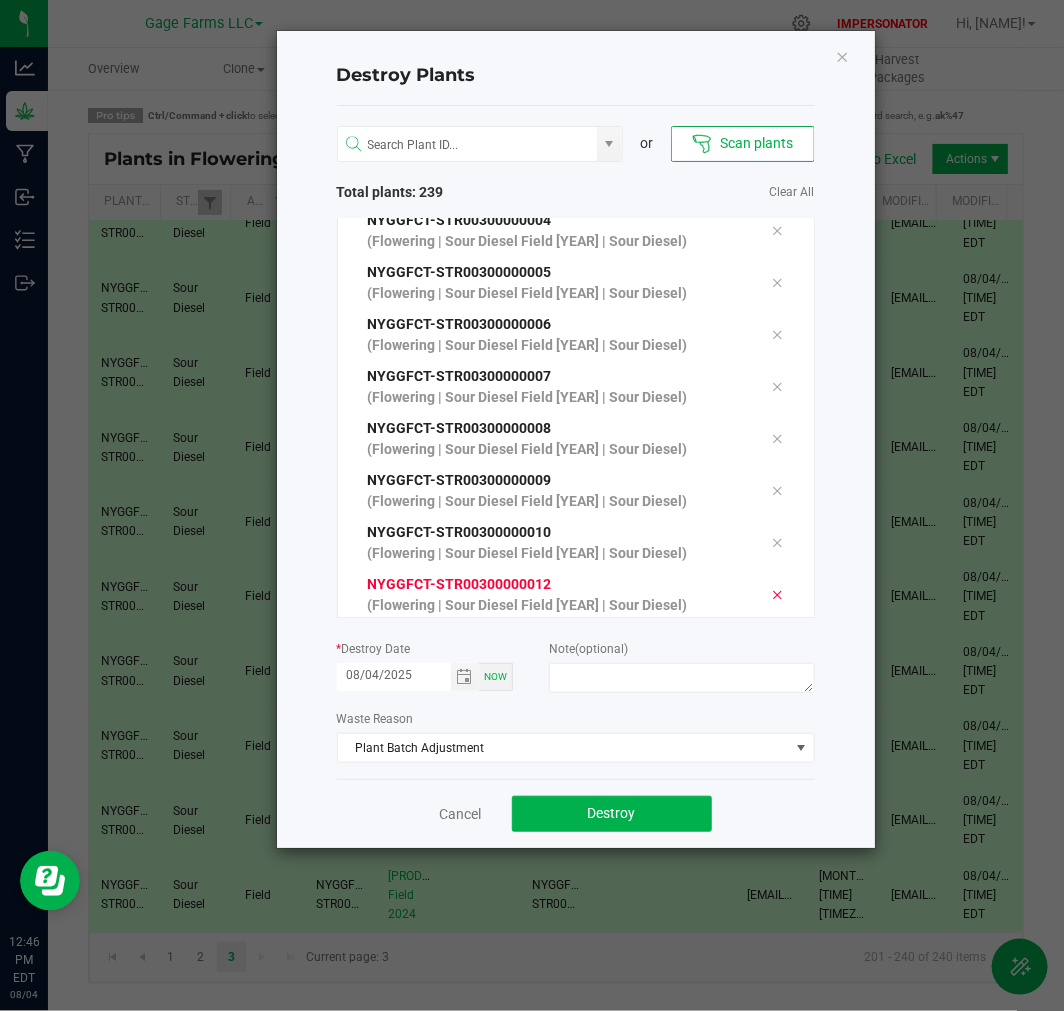 click 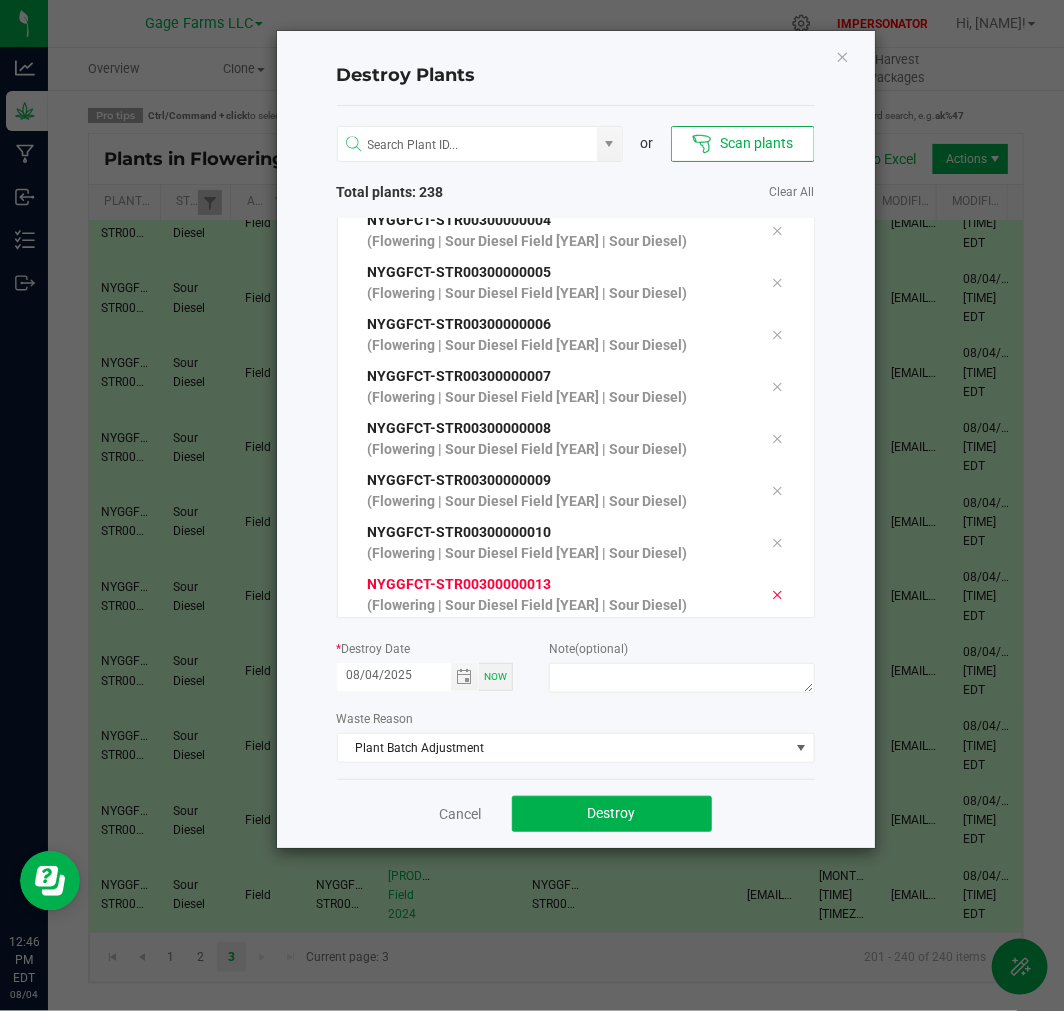 click 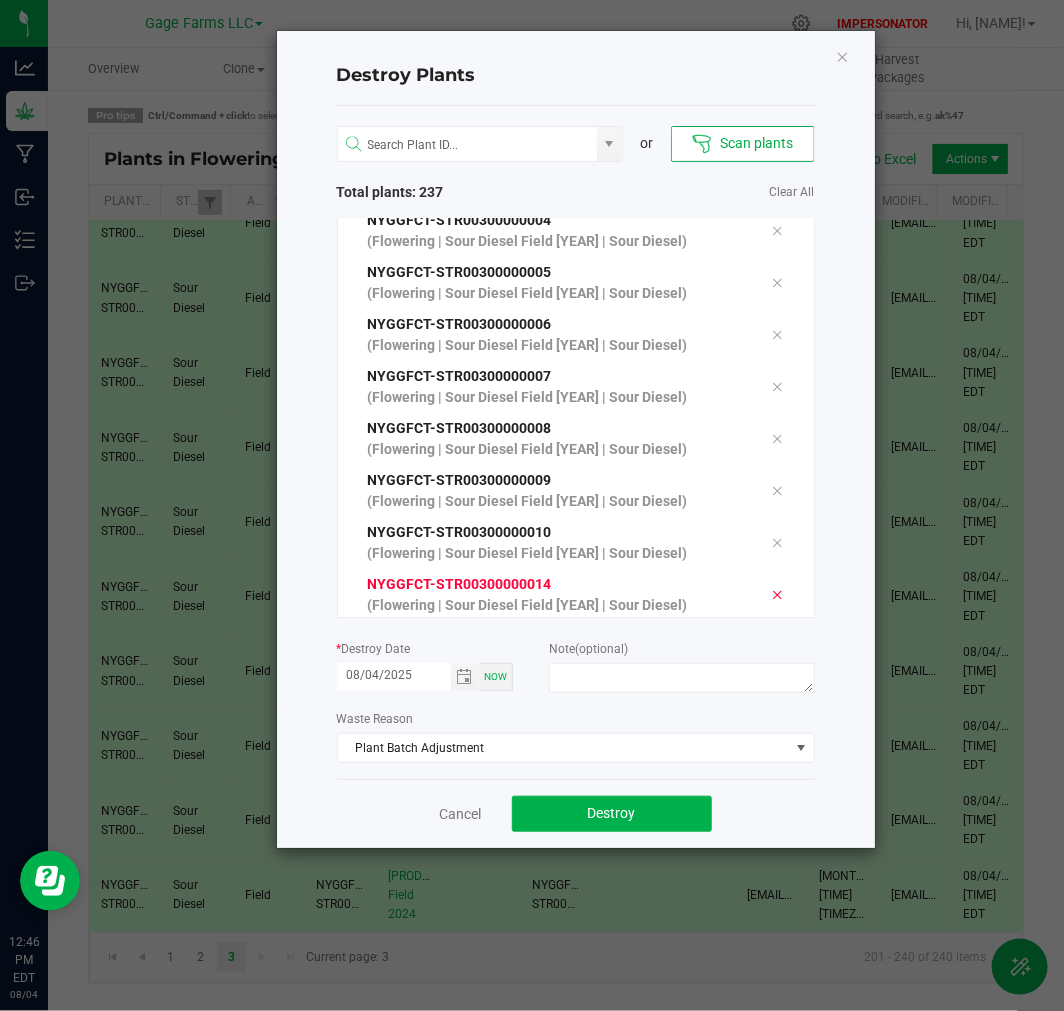 click 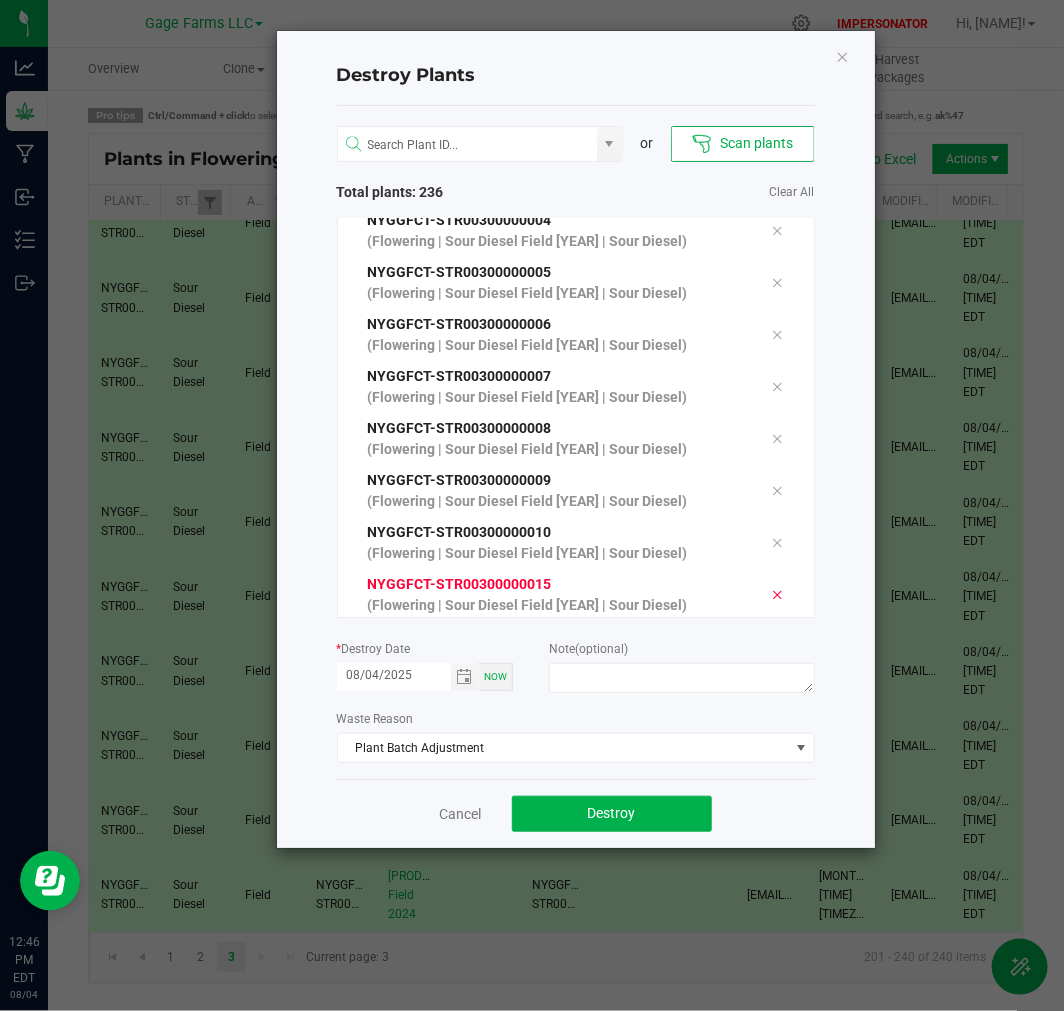 click 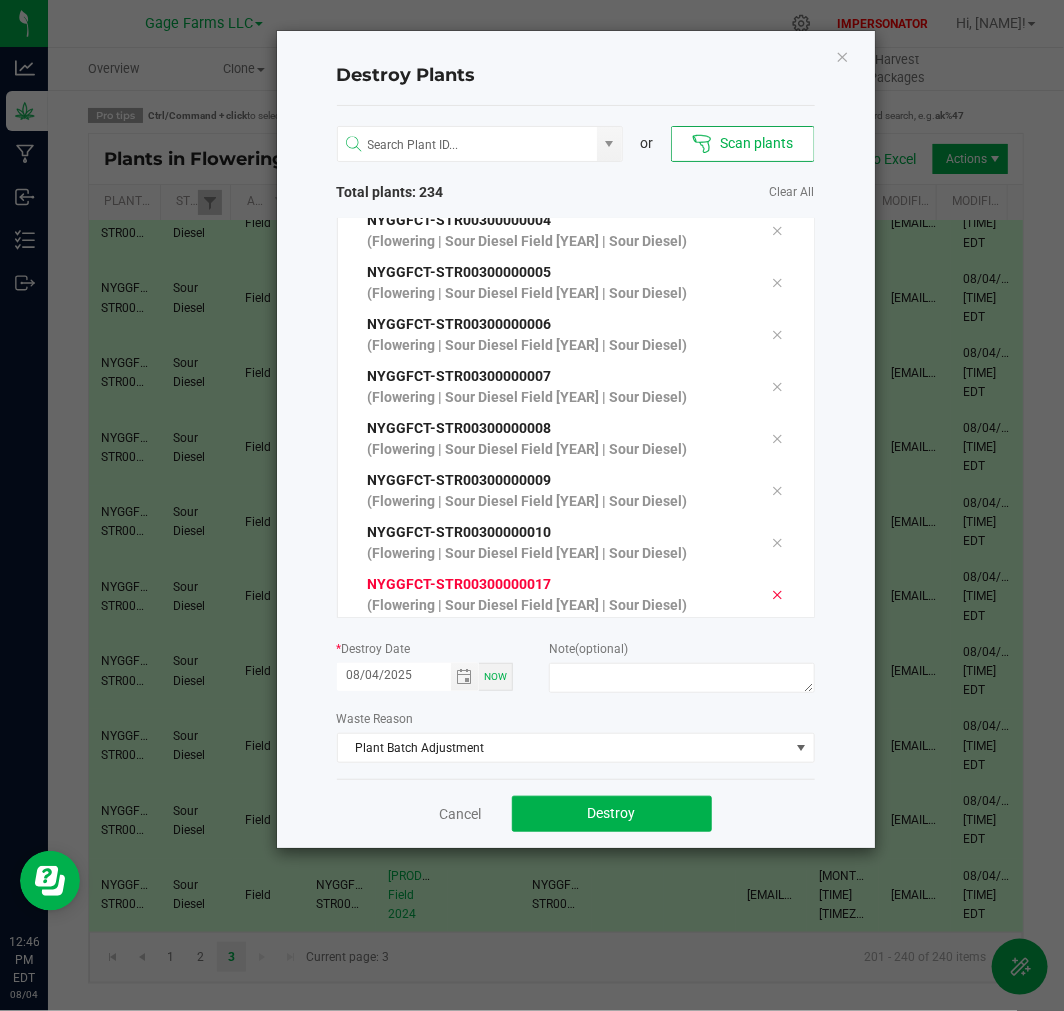 click 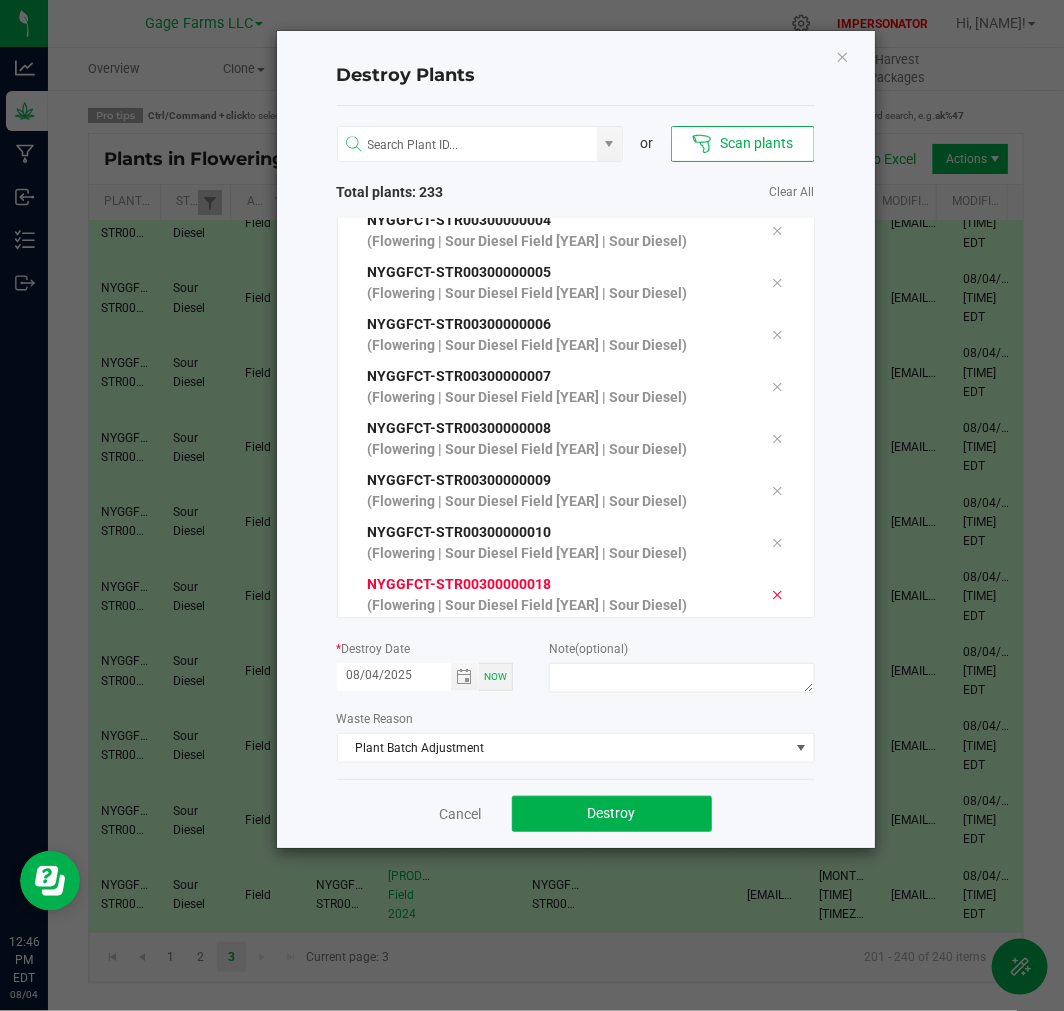 click 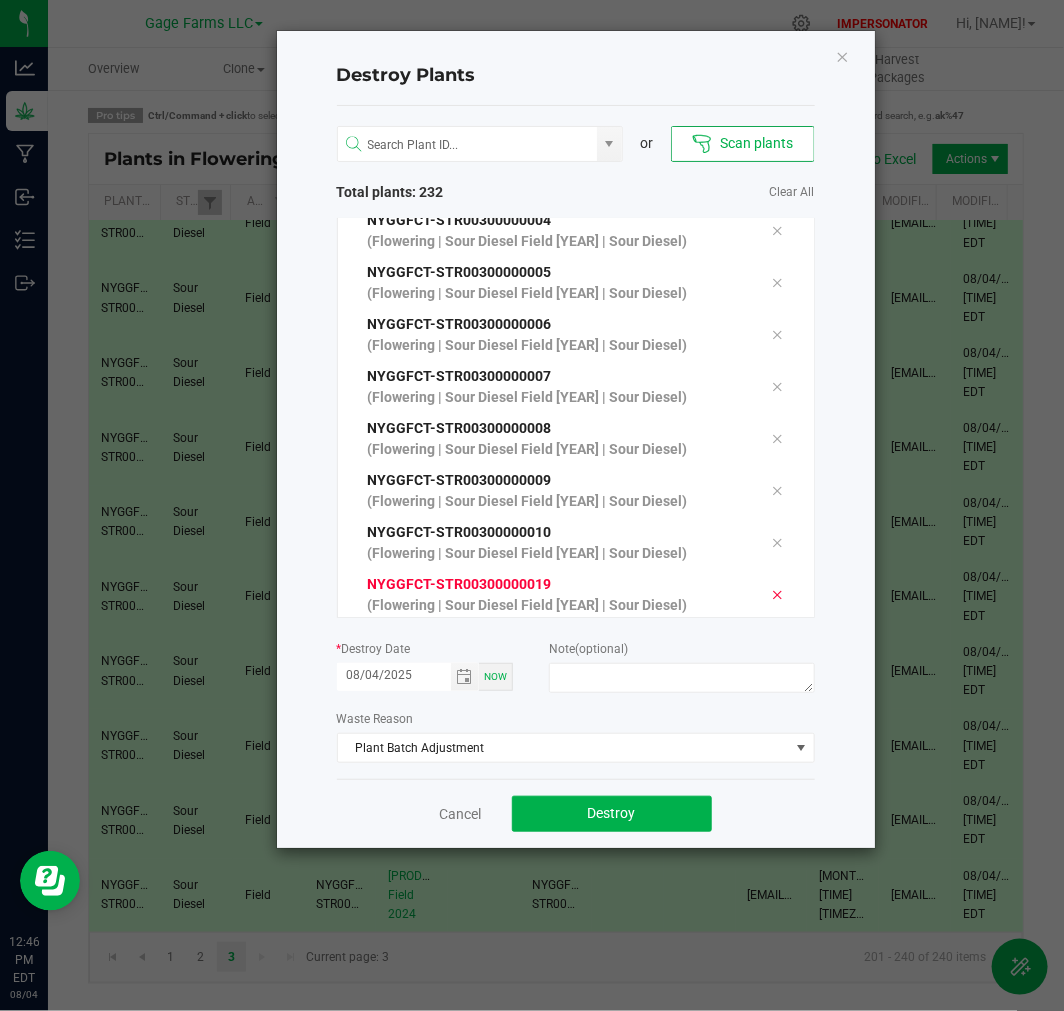 click 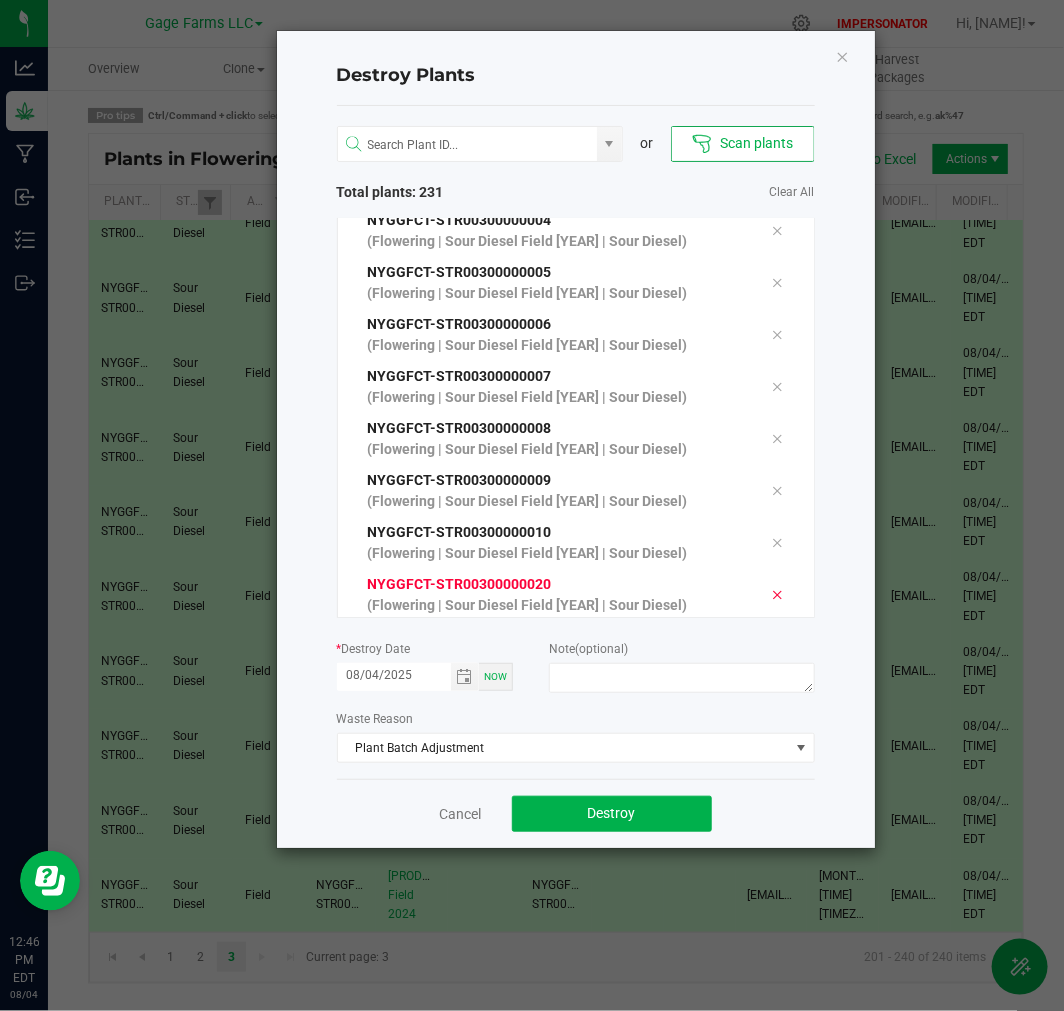 click 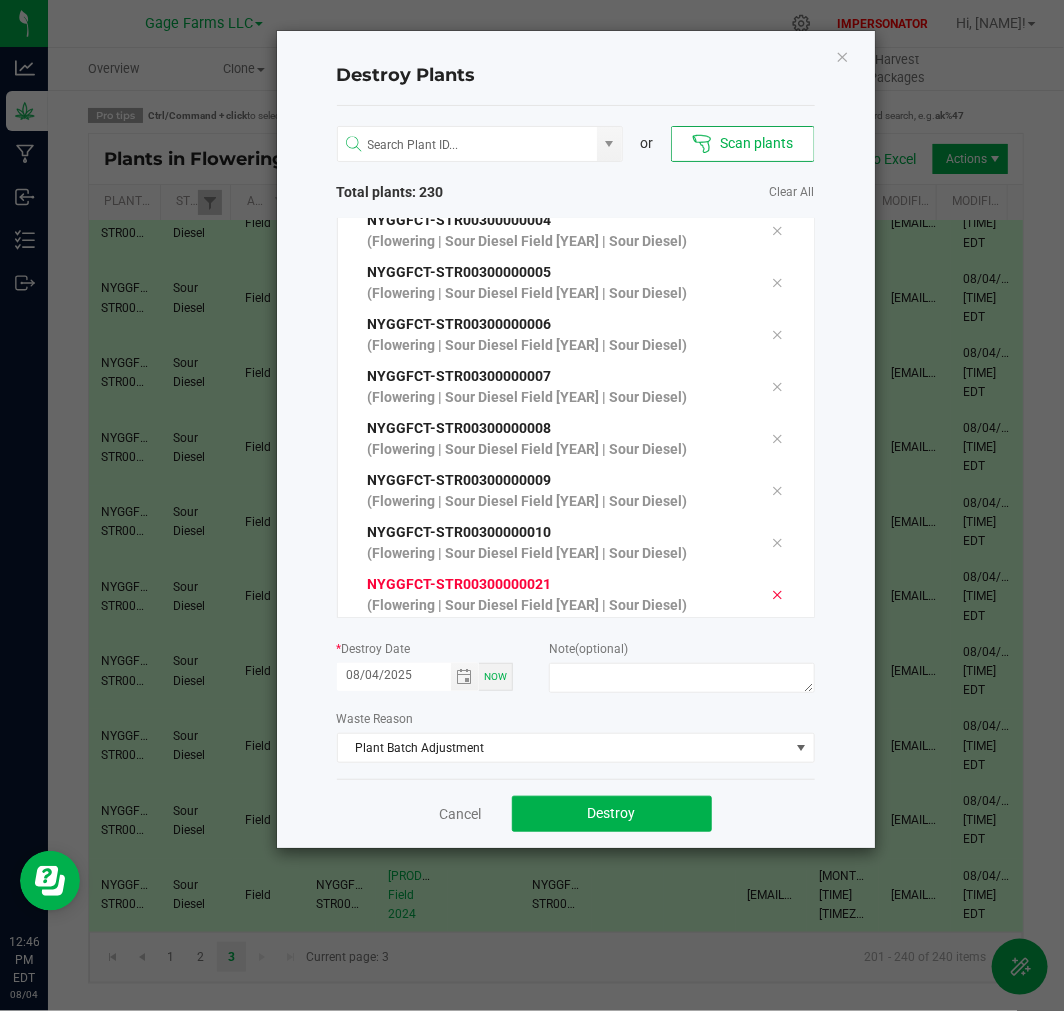 click 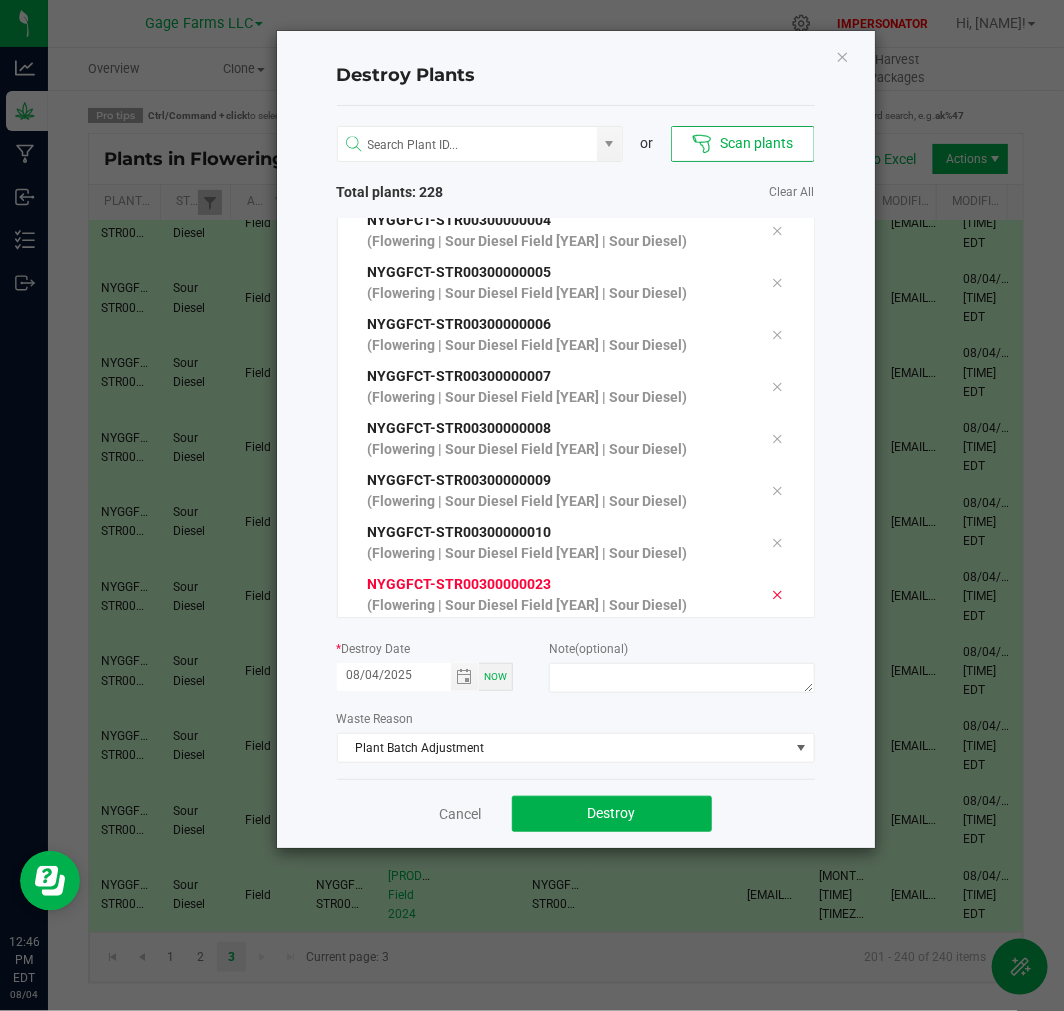 click 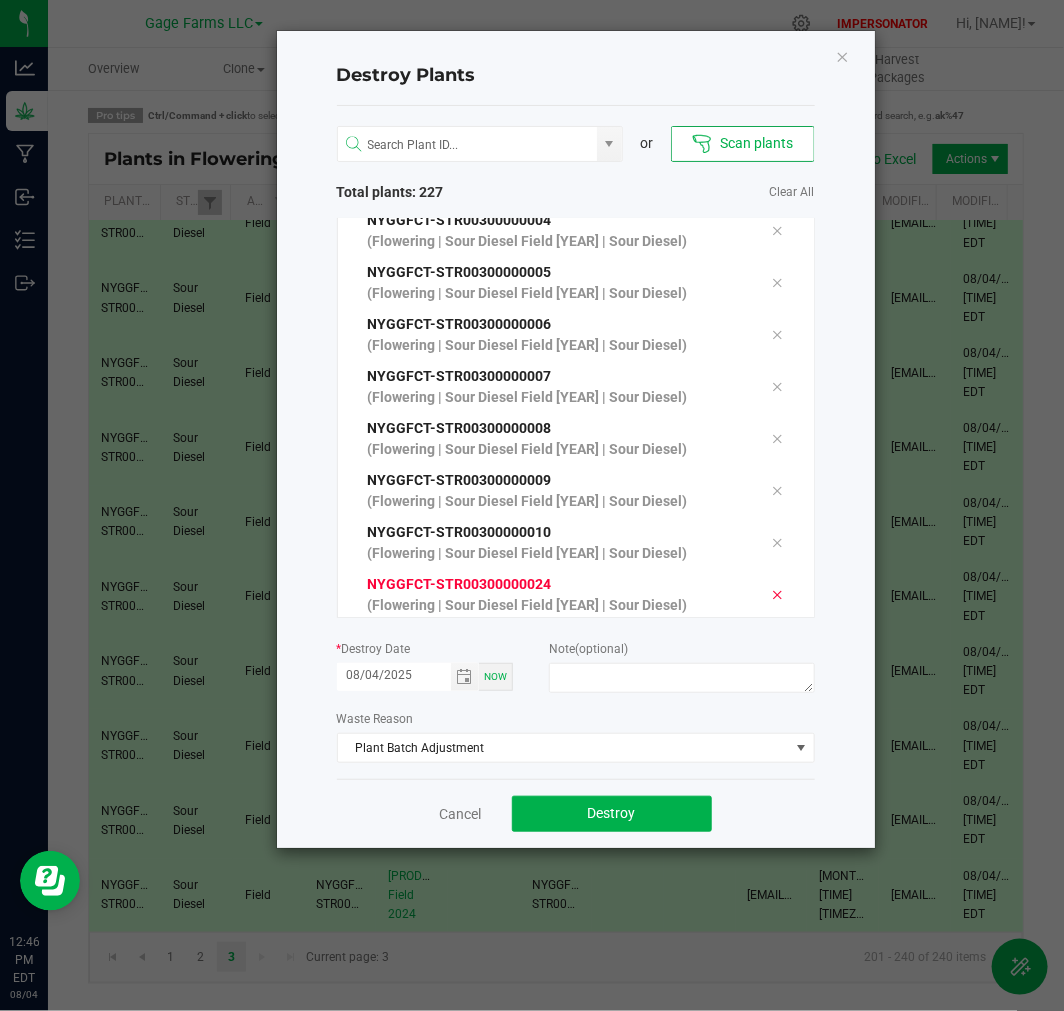 click 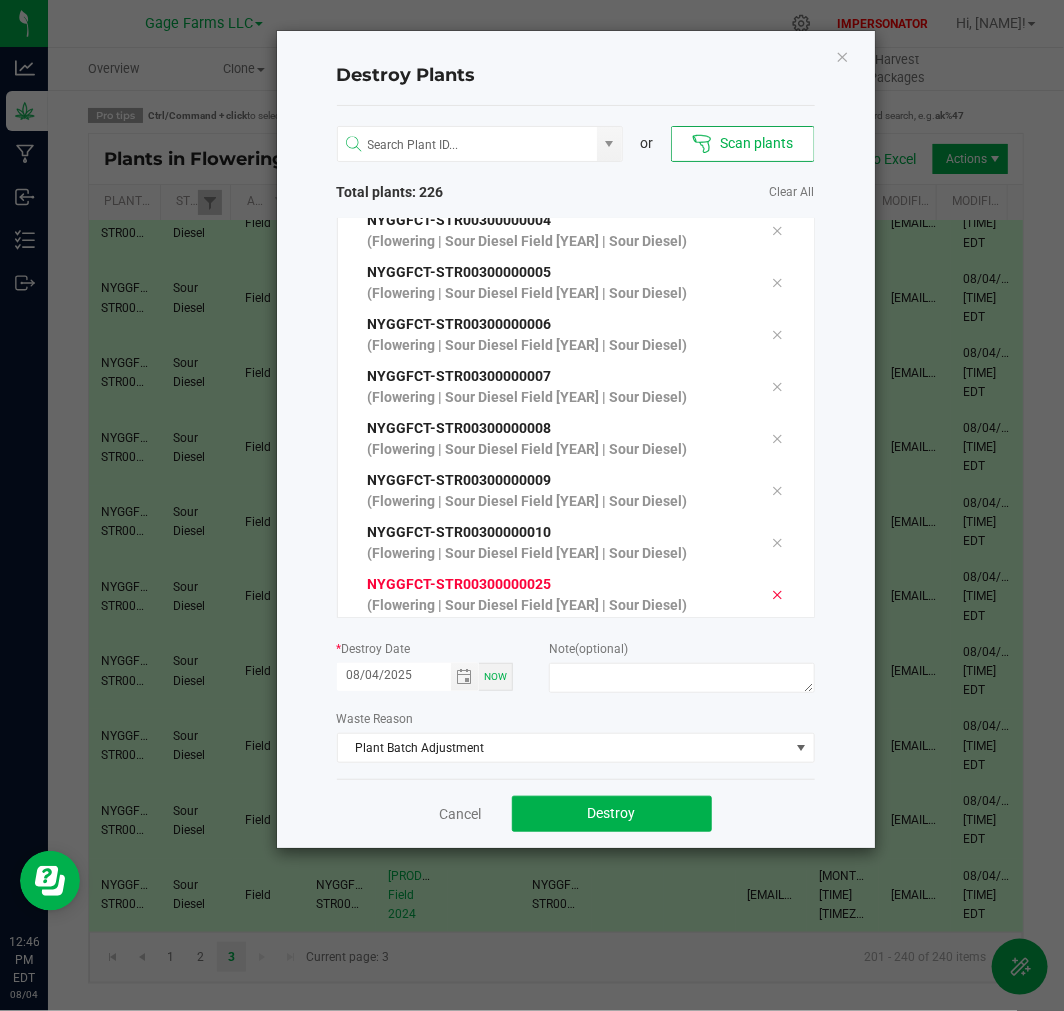 click 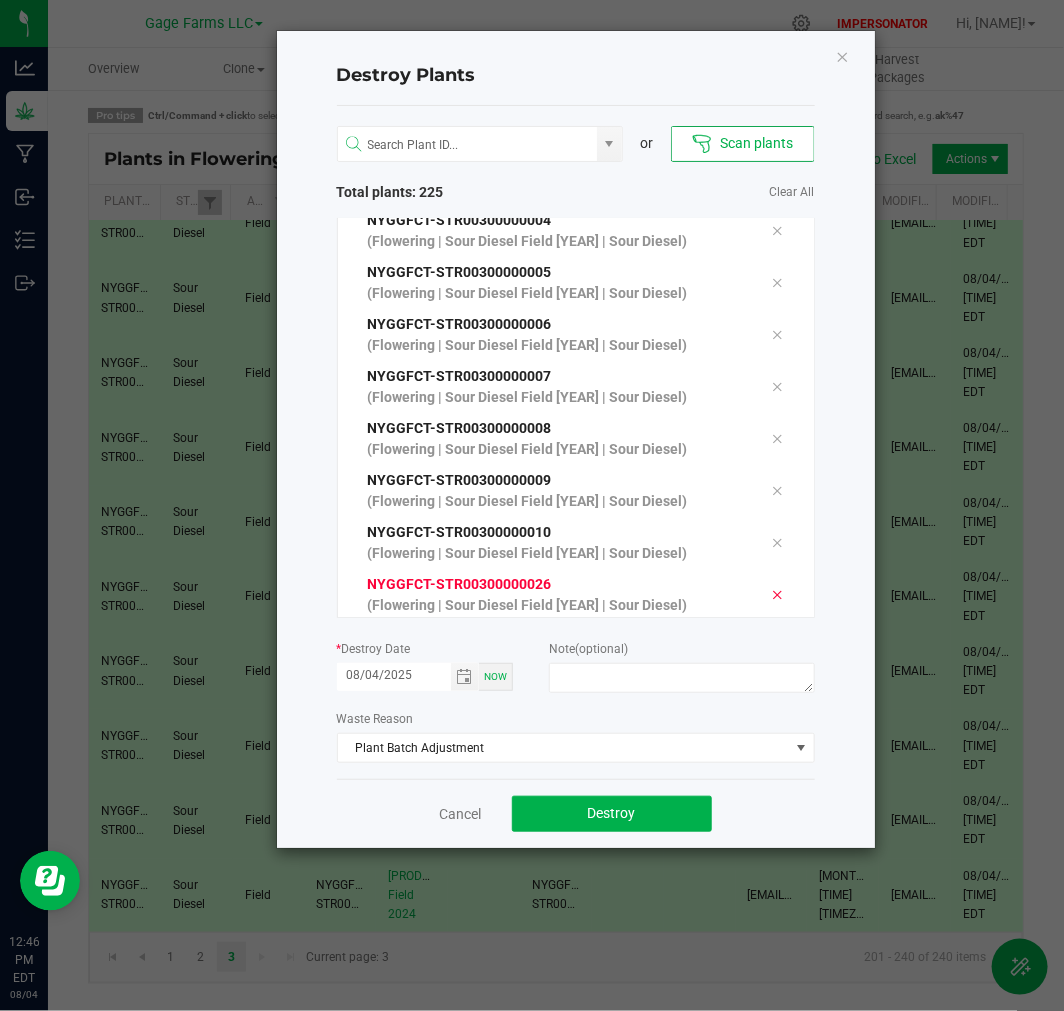 click 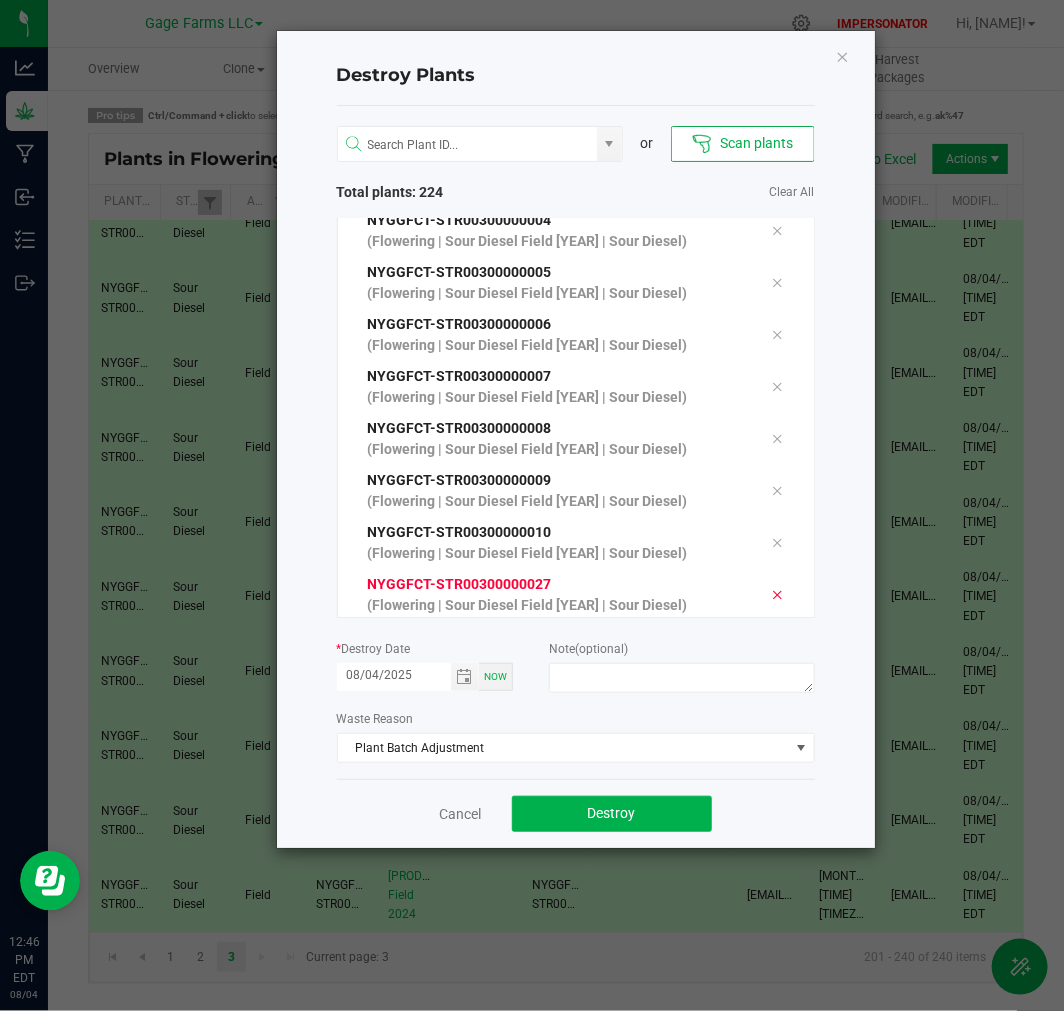 click 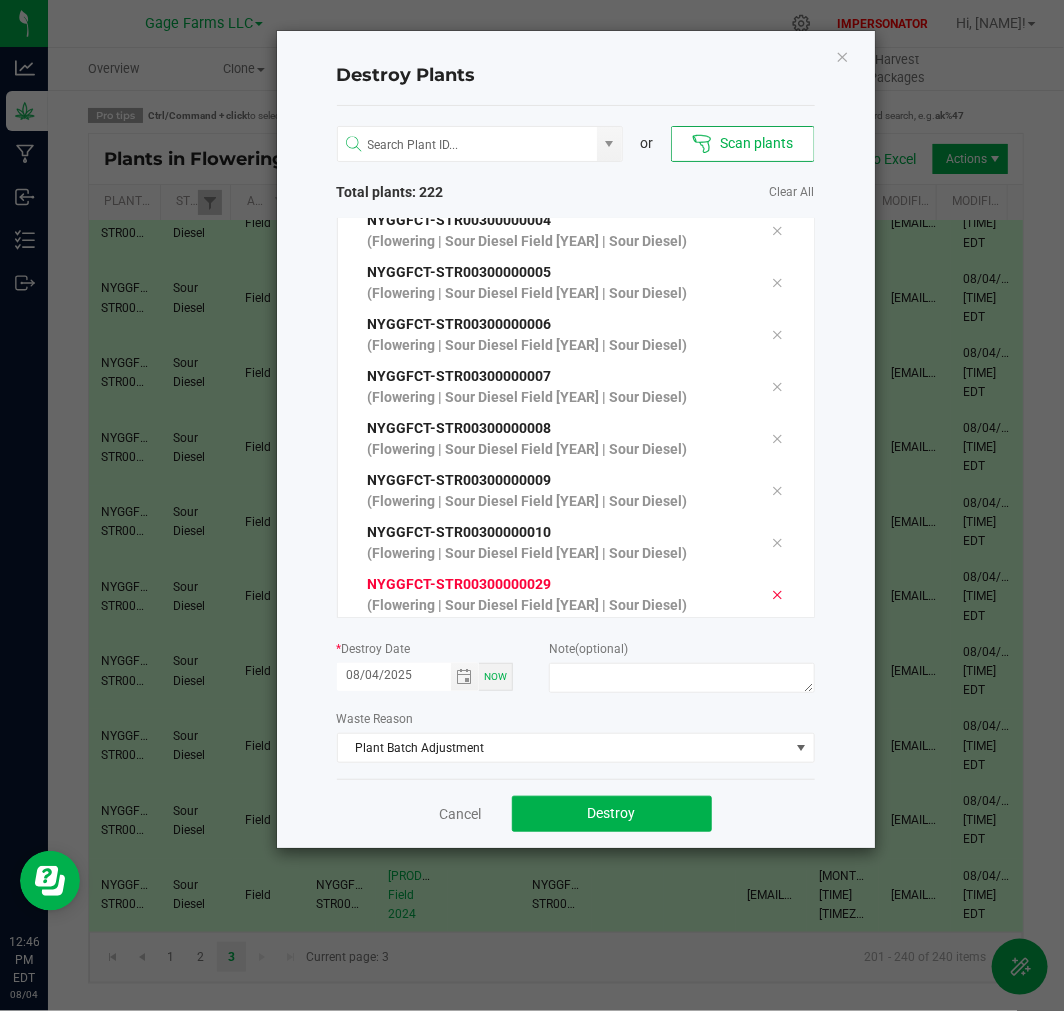 click 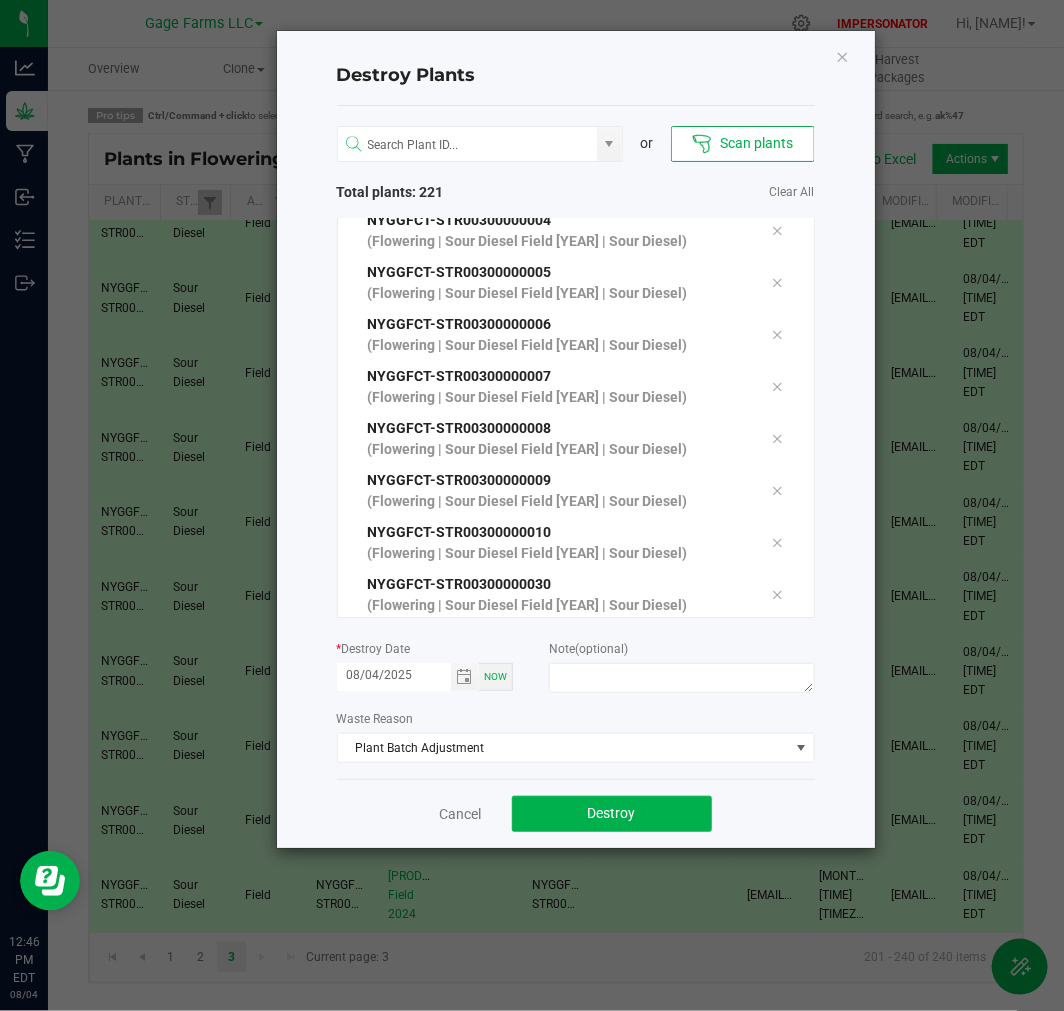 drag, startPoint x: 480, startPoint y: 796, endPoint x: 471, endPoint y: 802, distance: 10.816654 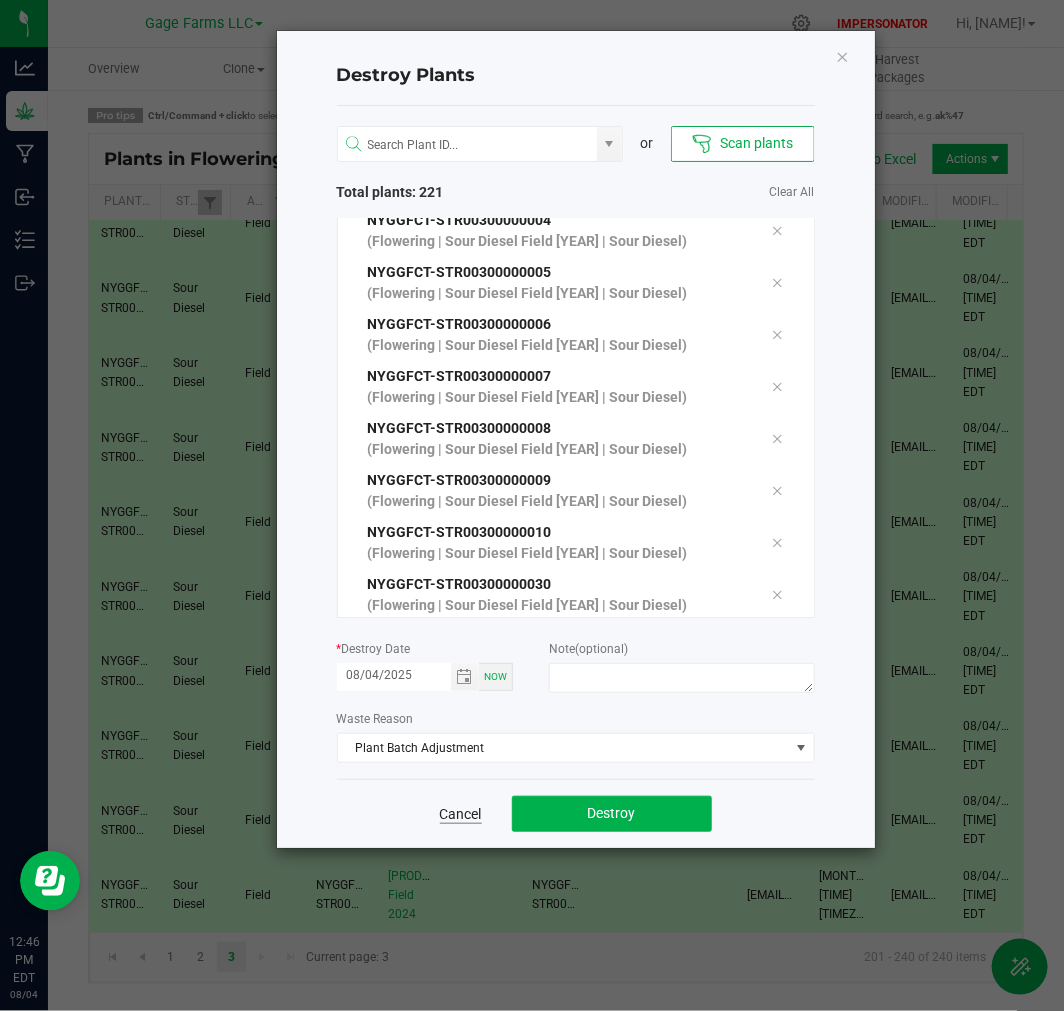 click on "Cancel" 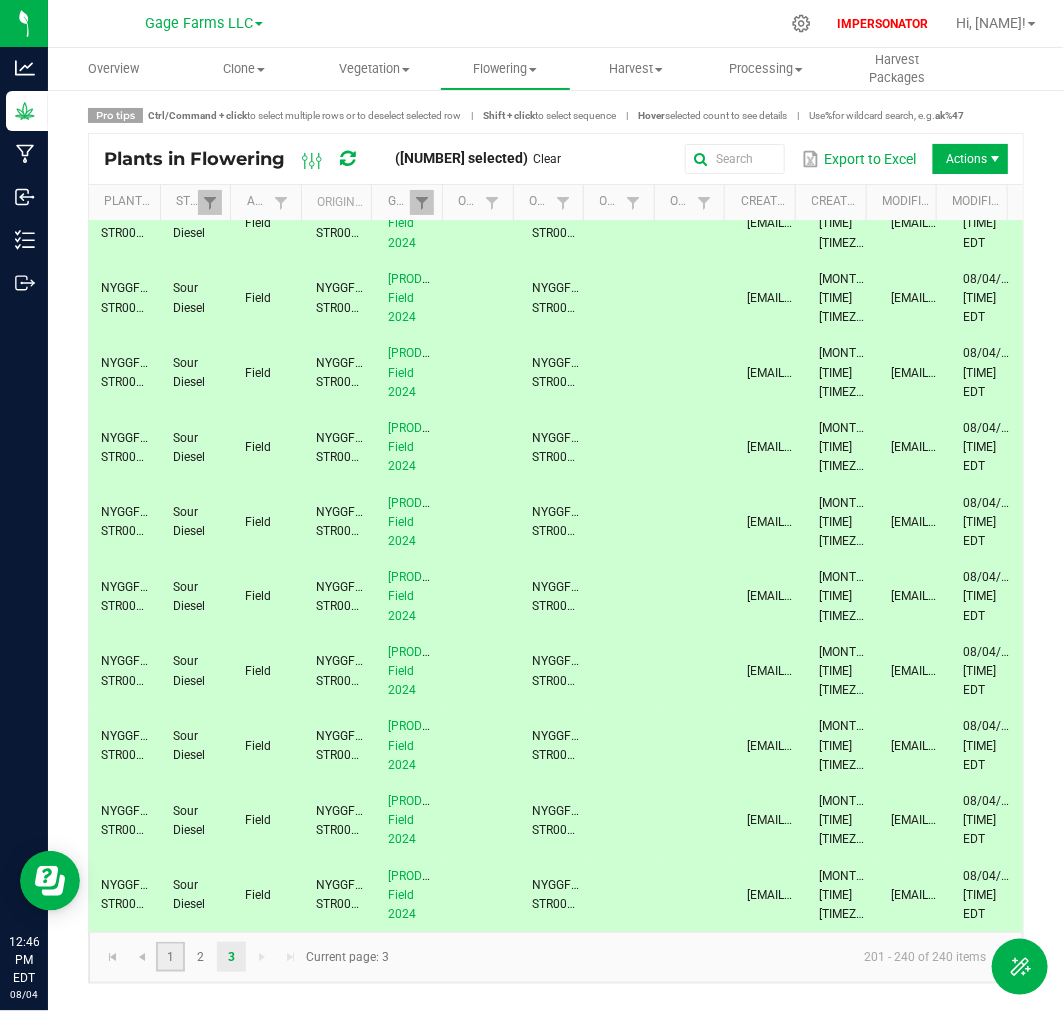 click on "1" 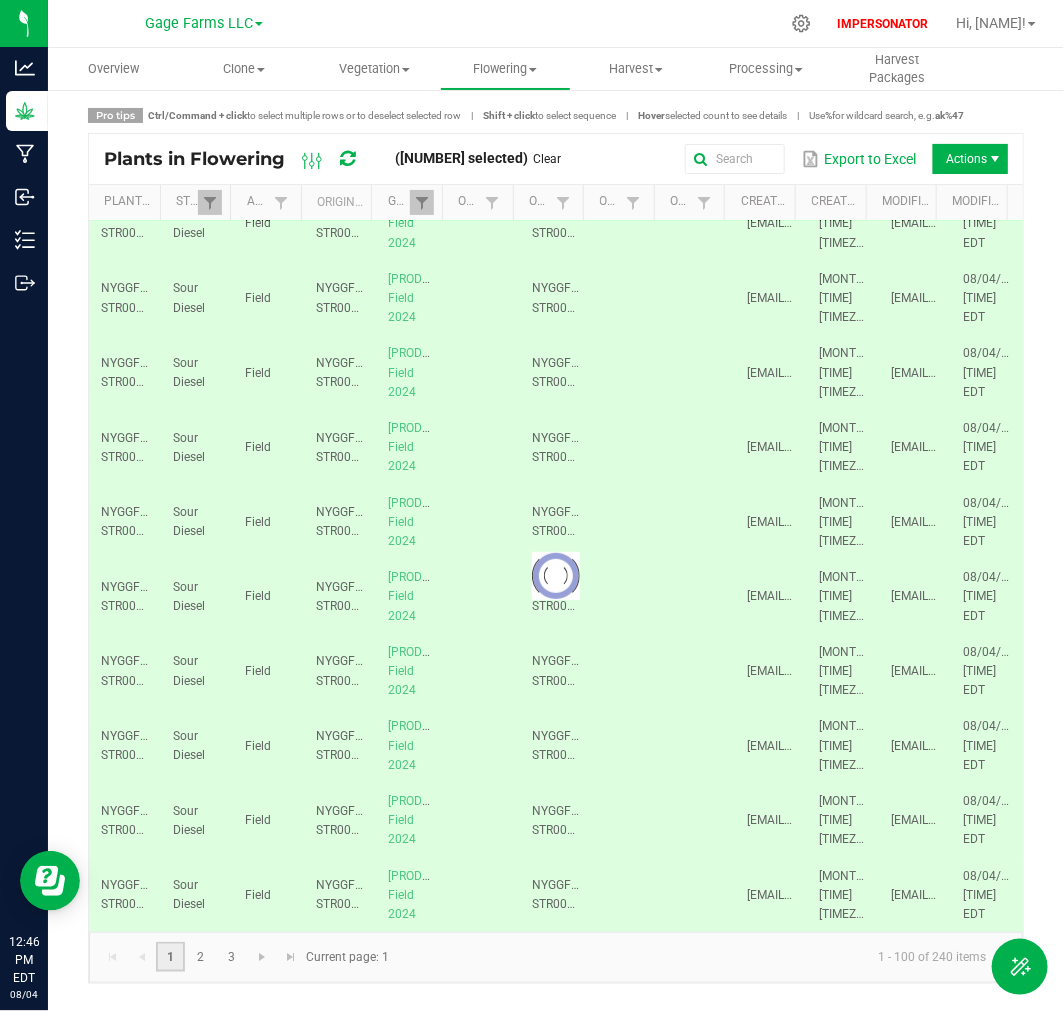 scroll, scrollTop: 0, scrollLeft: 0, axis: both 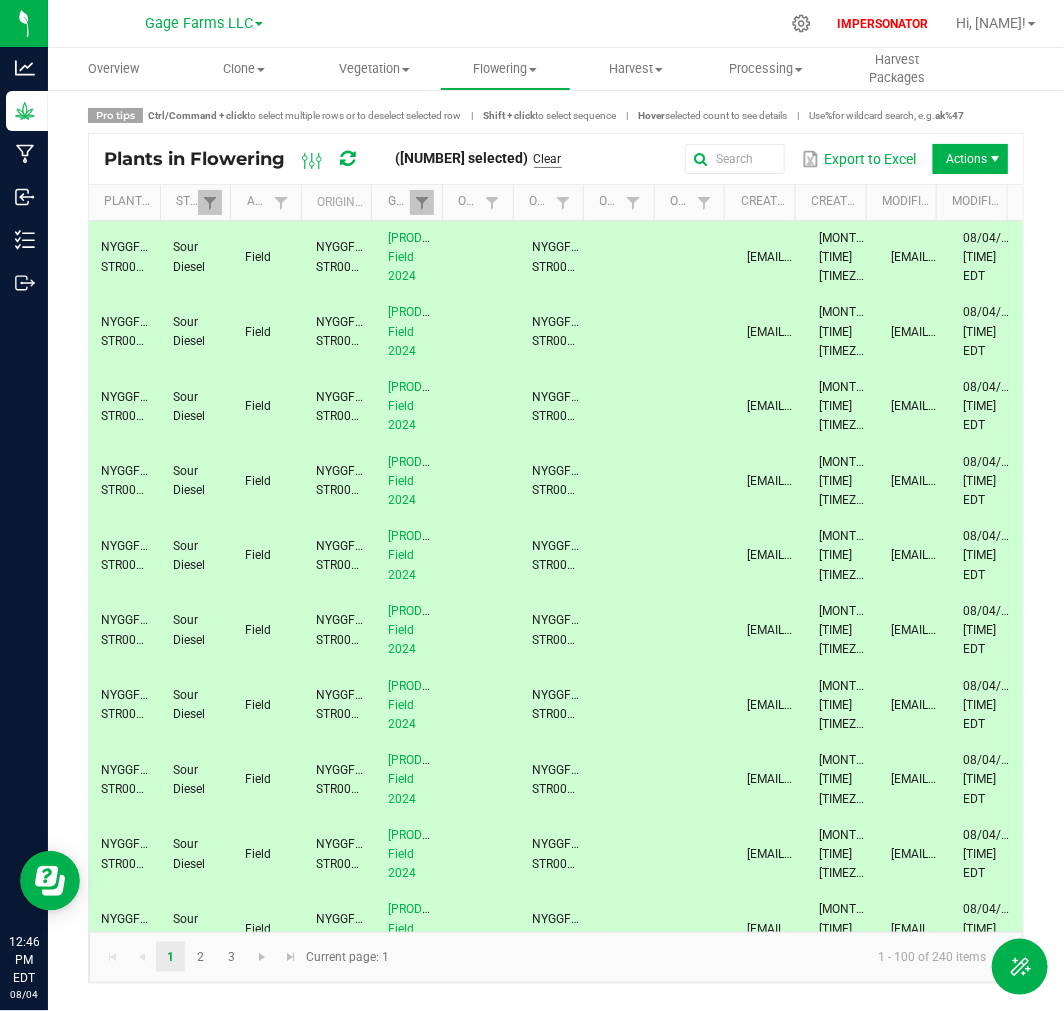 click on "Clear" at bounding box center (548, 159) 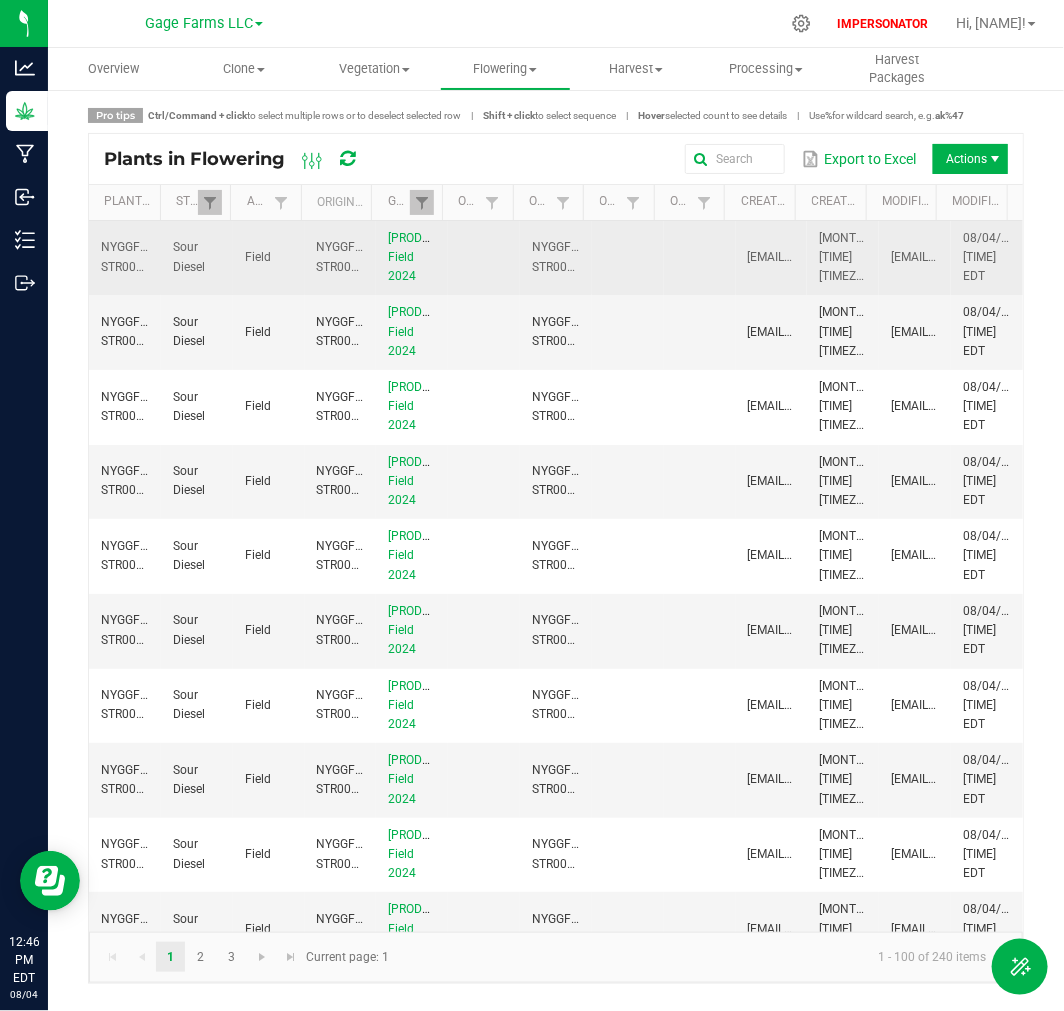 click on "NYGGFCT-STR00300000004" at bounding box center [366, 256] 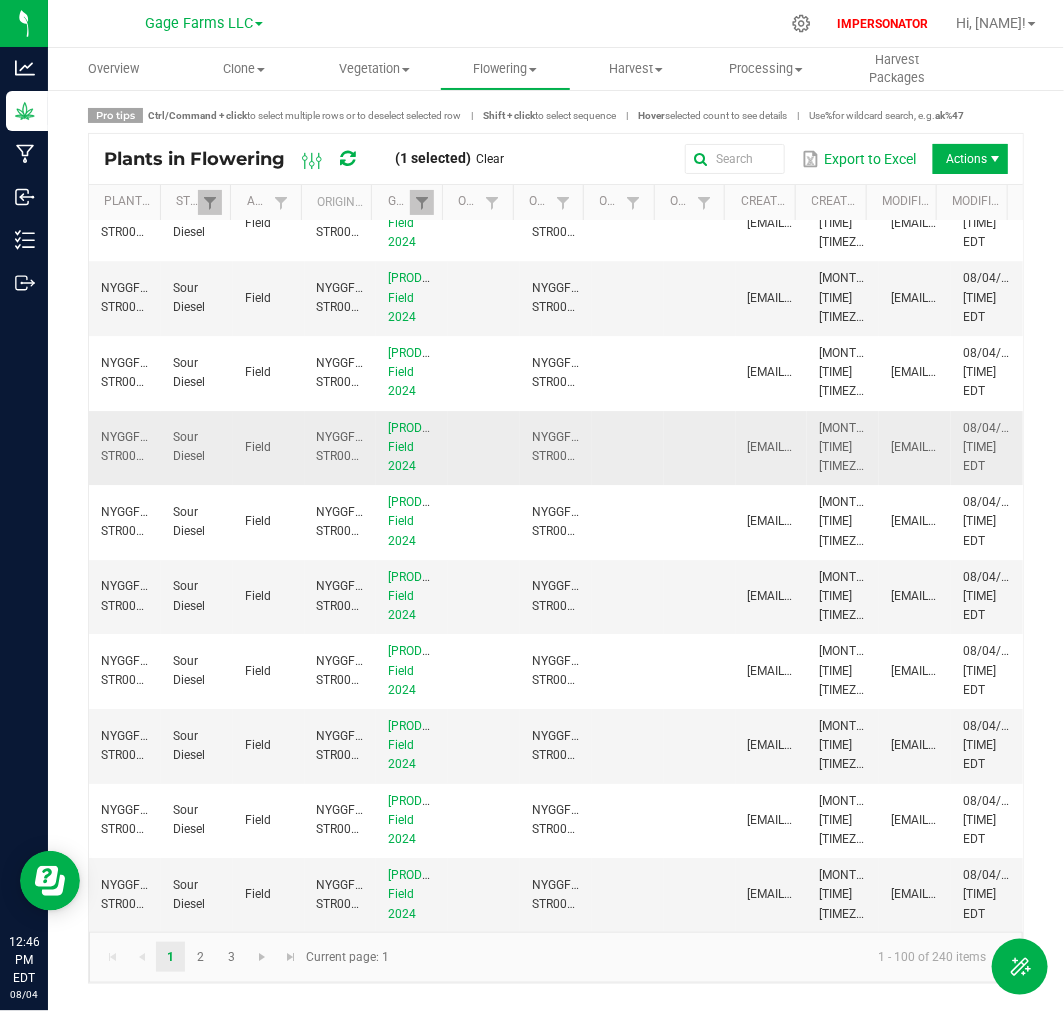 scroll, scrollTop: 8677, scrollLeft: 0, axis: vertical 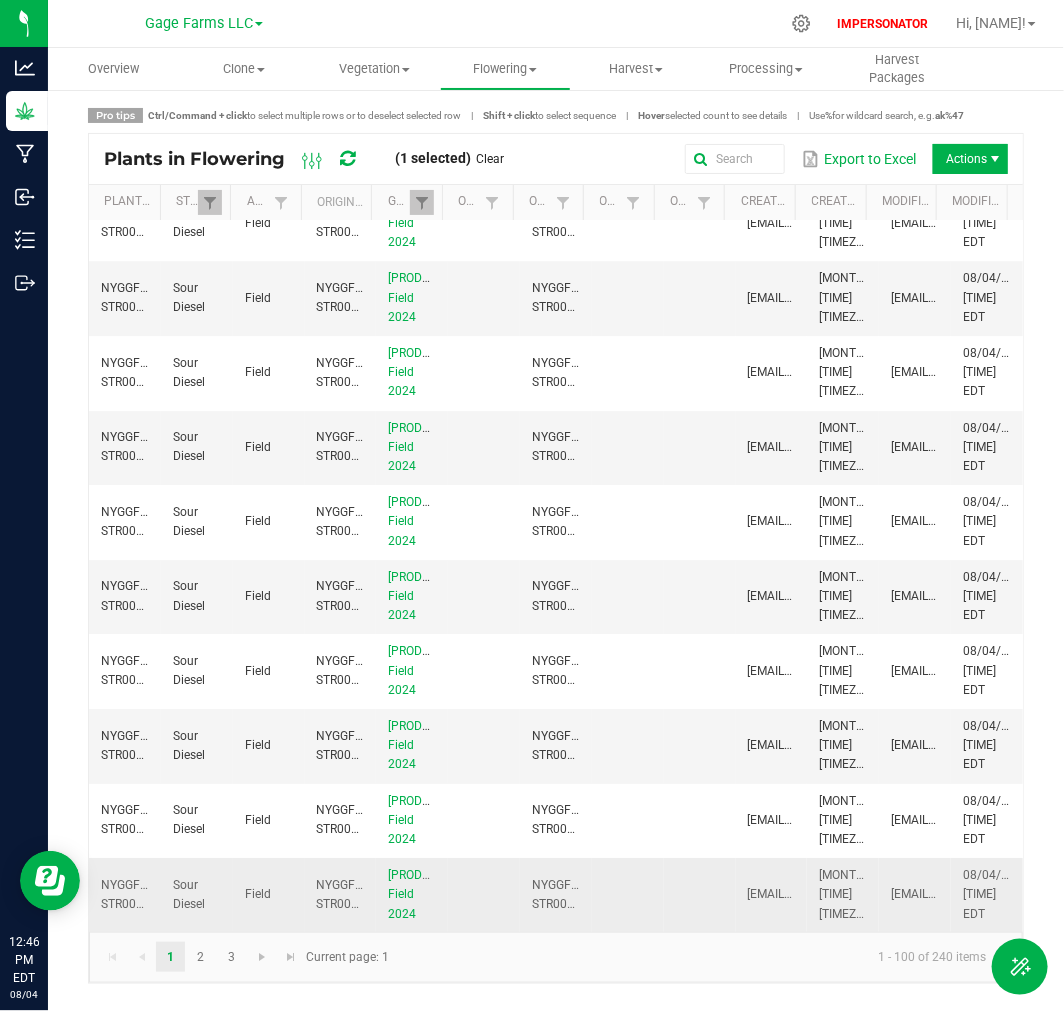 click on "Sour Diesel" at bounding box center [197, 895] 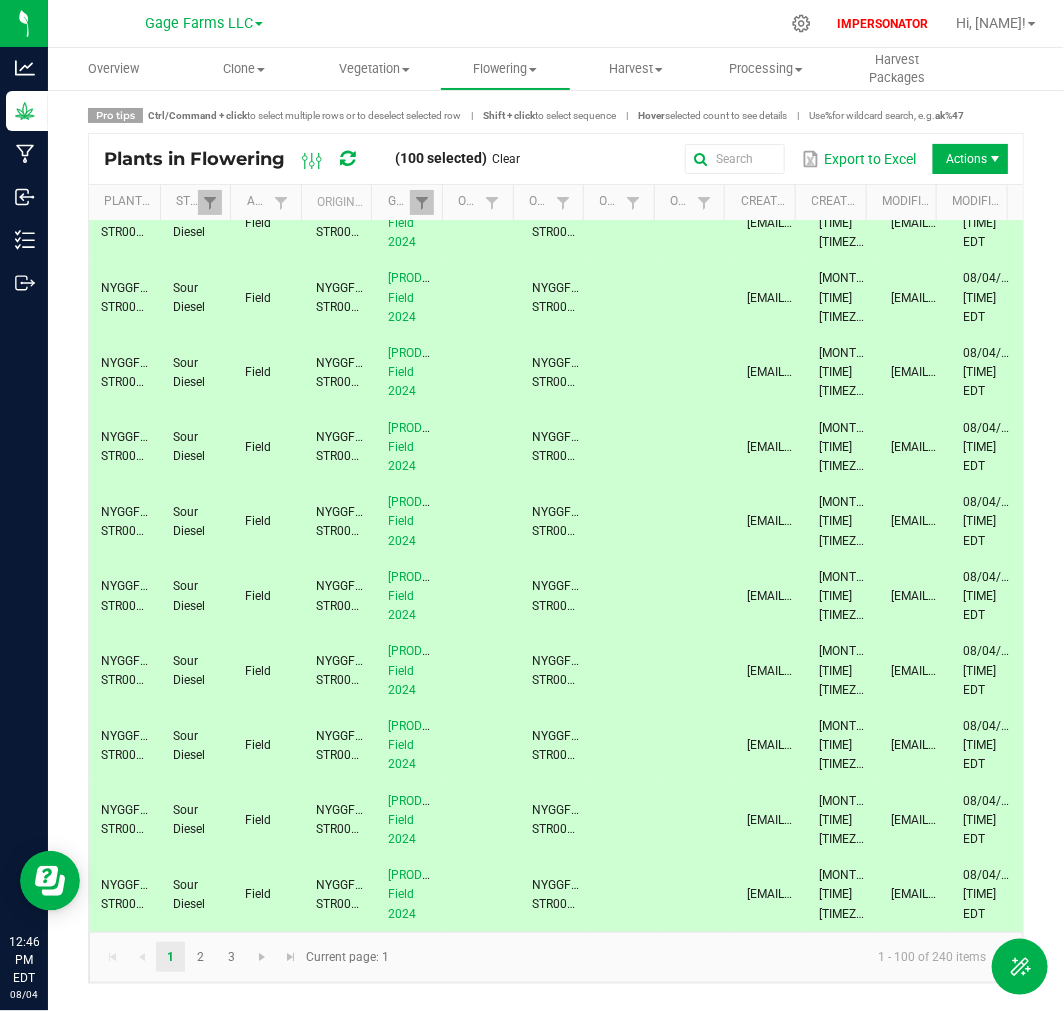 click on "Actions" at bounding box center [970, 159] 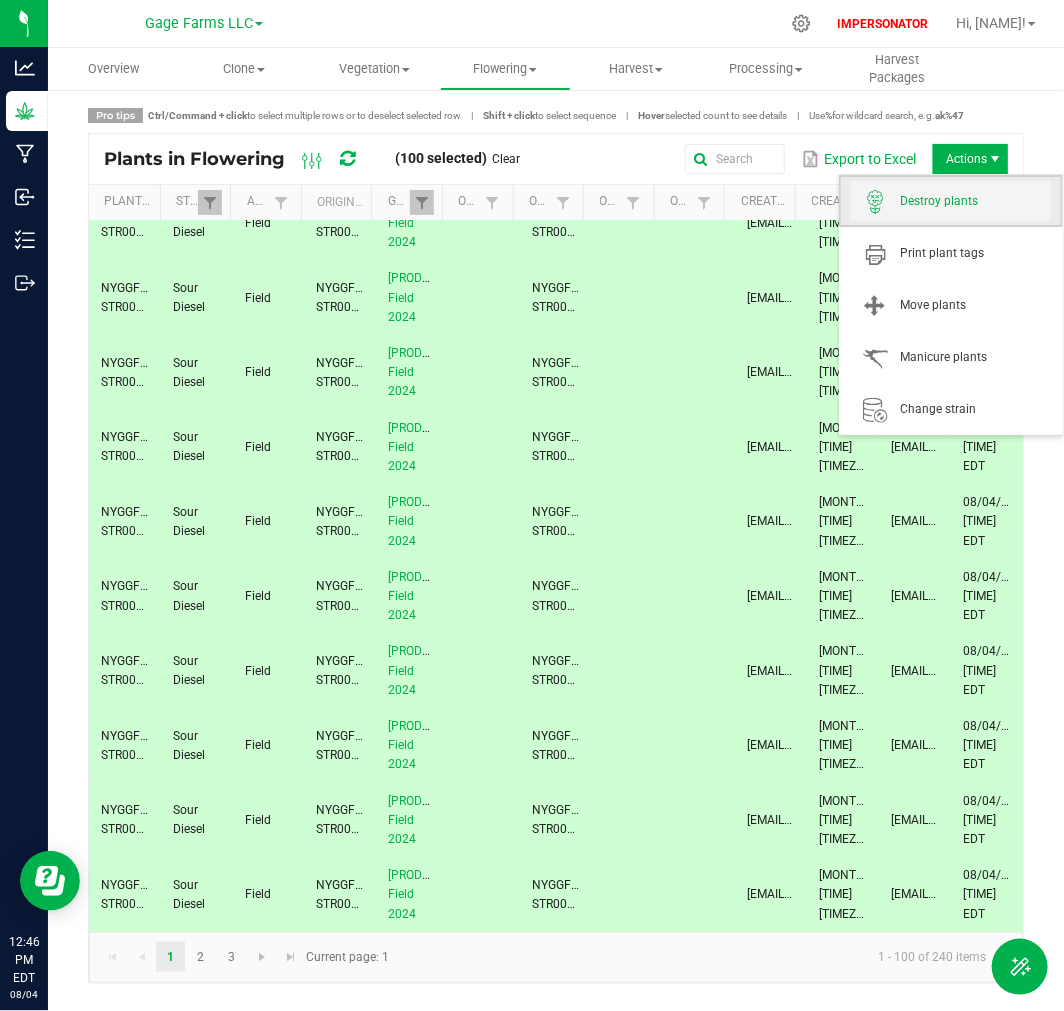 click on "Destroy plants" at bounding box center [976, 201] 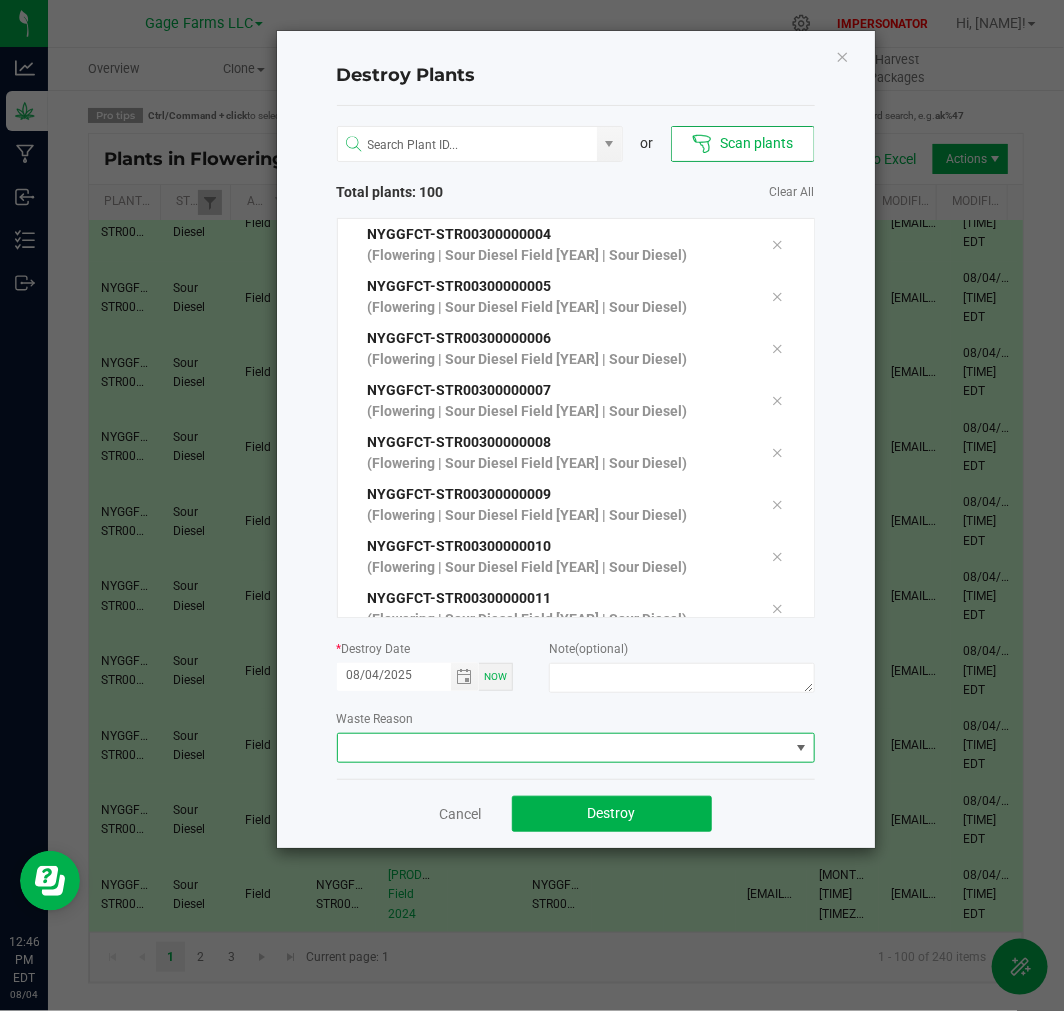 click at bounding box center (563, 748) 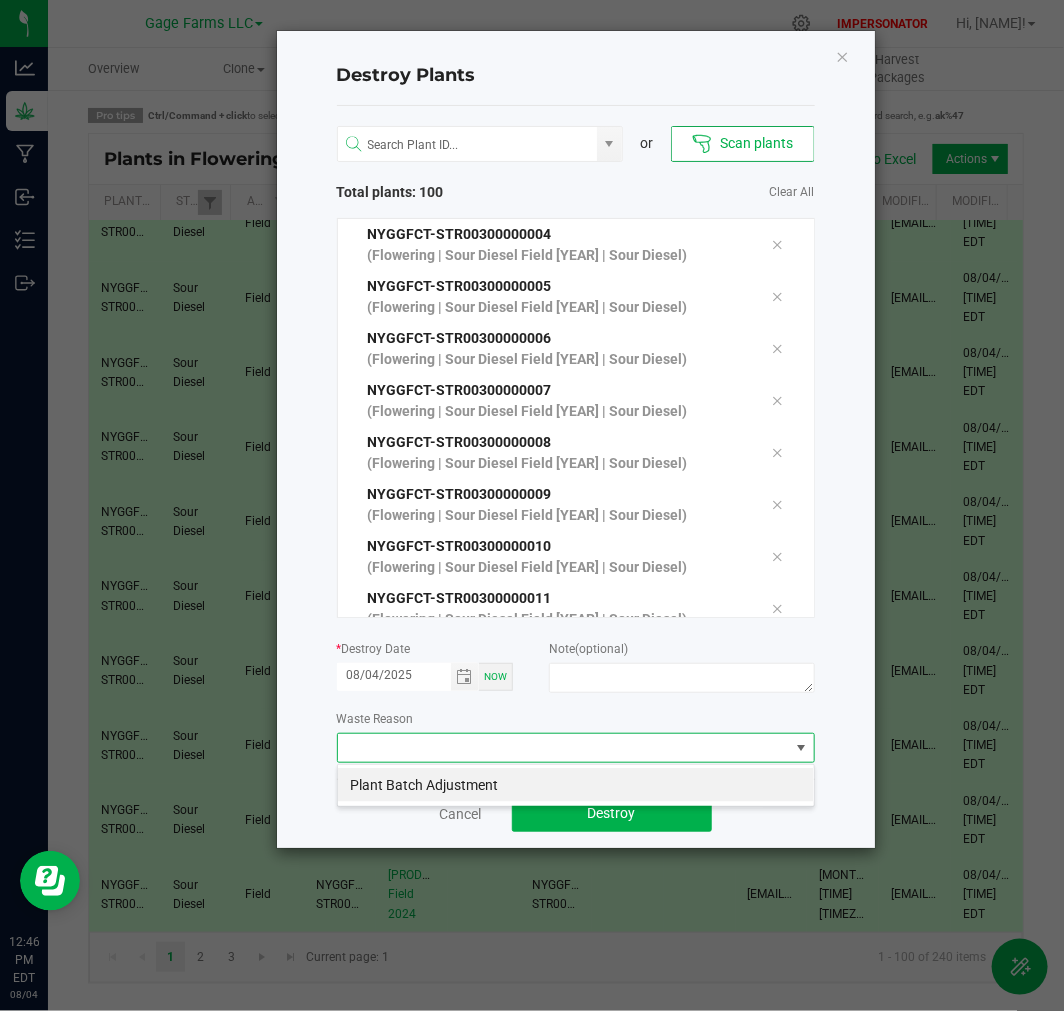 scroll, scrollTop: 99970, scrollLeft: 99522, axis: both 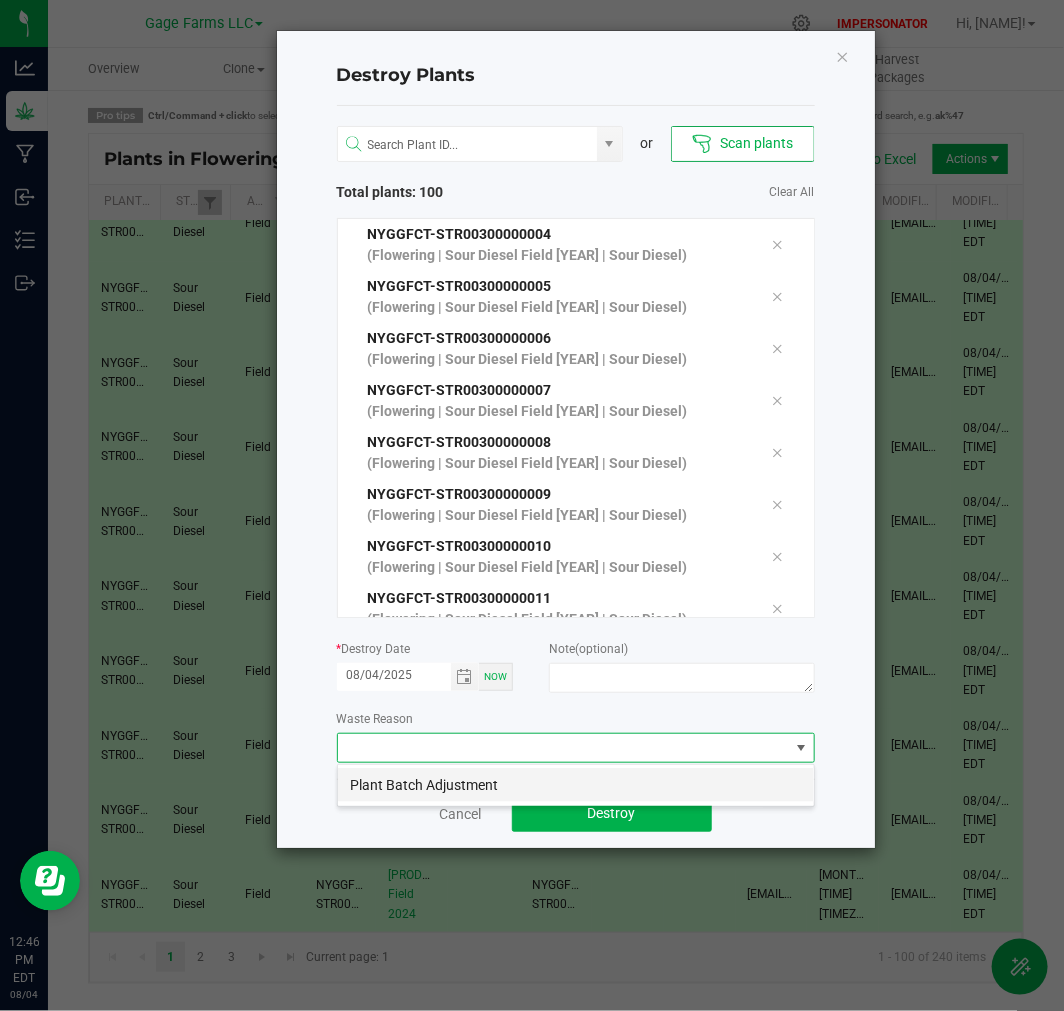 click on "Plant Batch Adjustment" at bounding box center [576, 785] 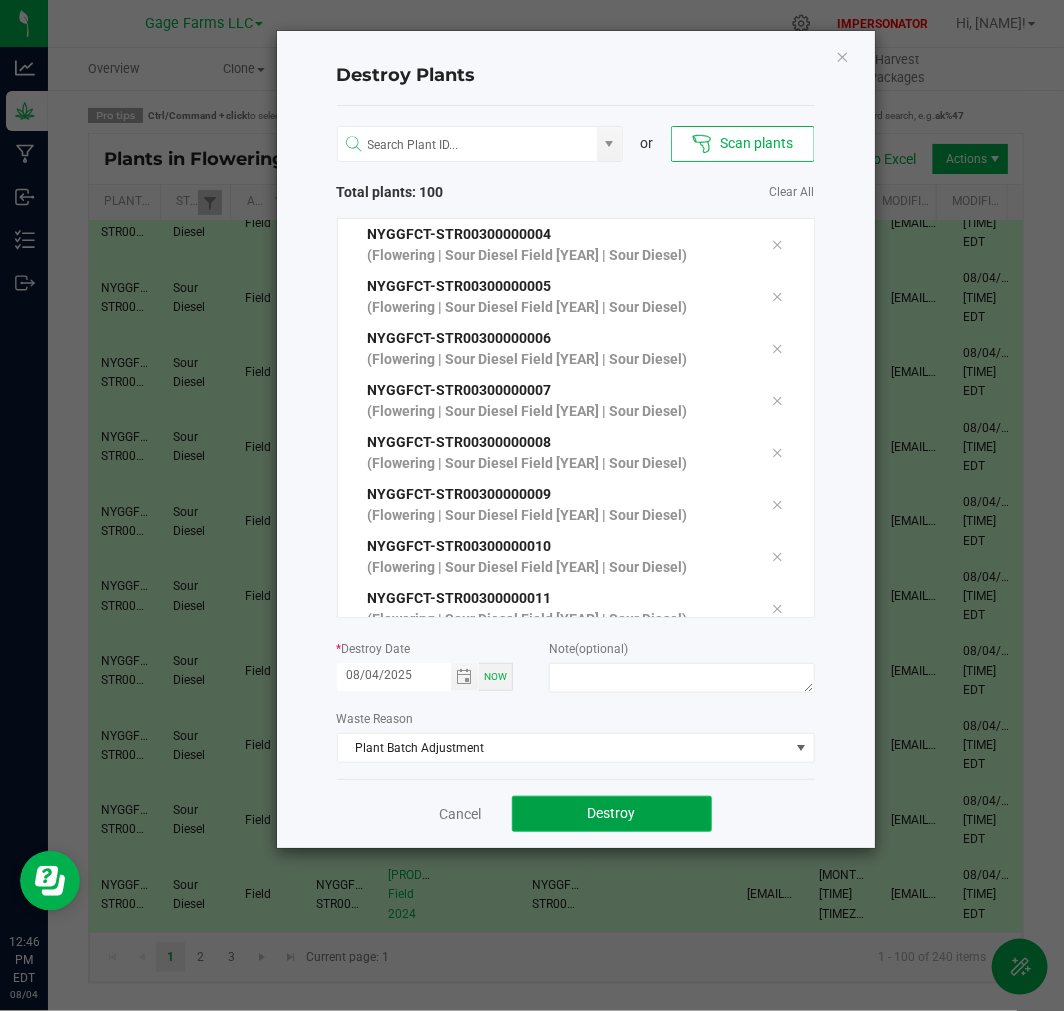 click on "Destroy" 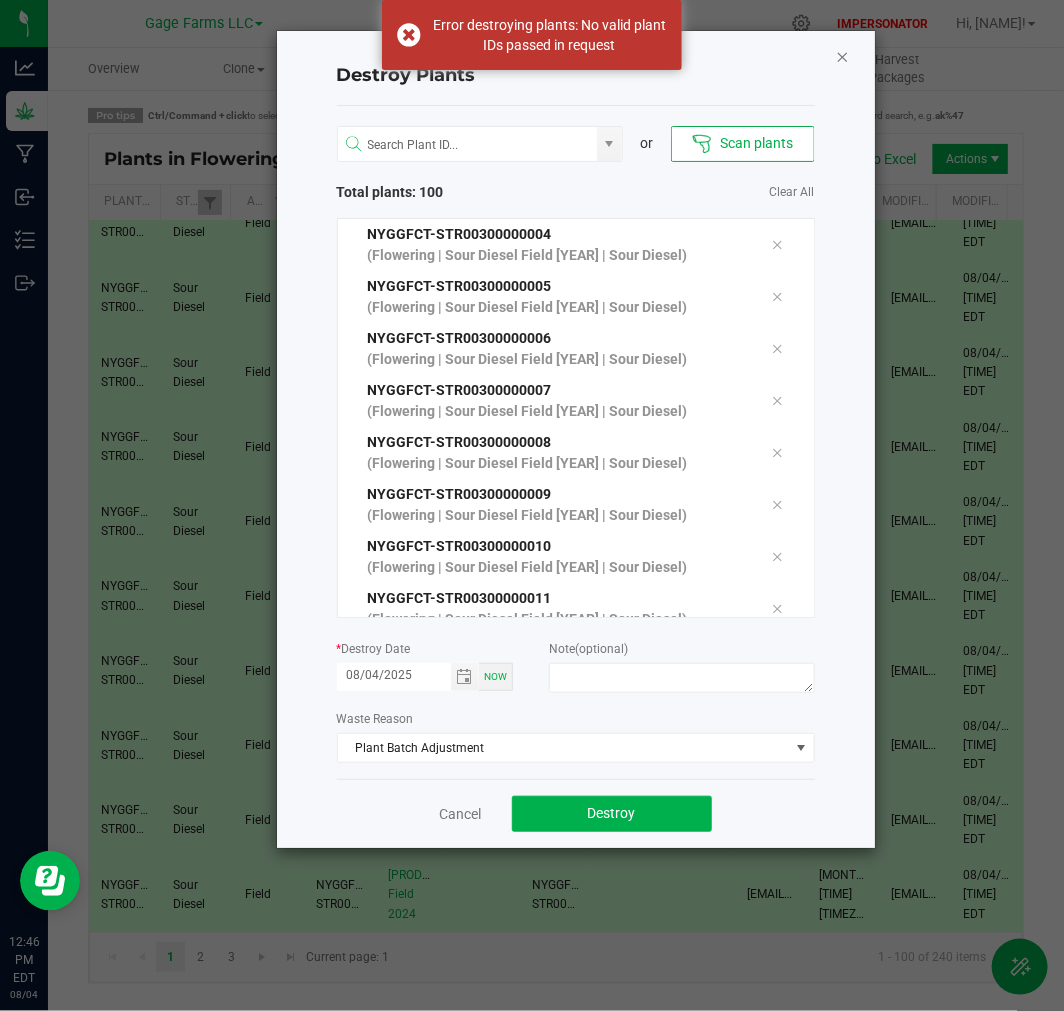 click 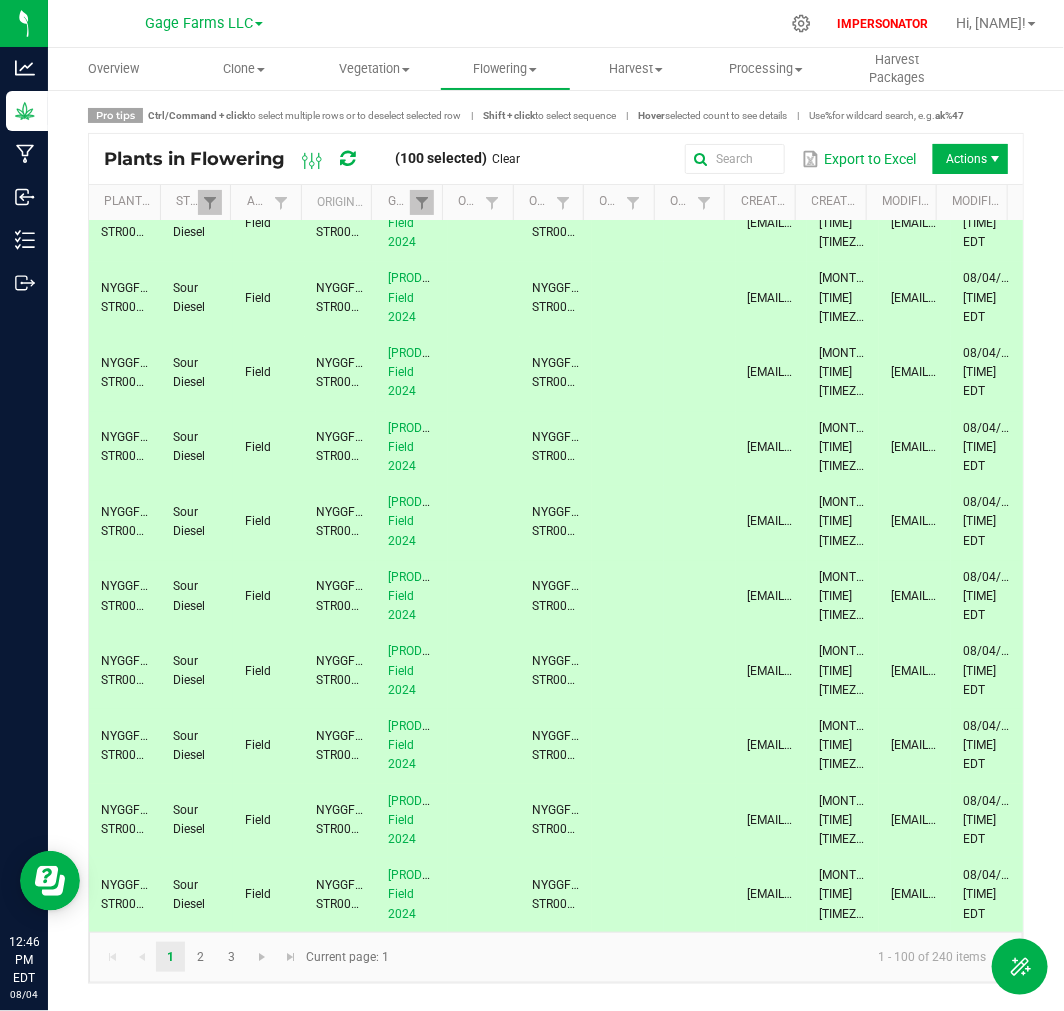 scroll, scrollTop: 6900, scrollLeft: 0, axis: vertical 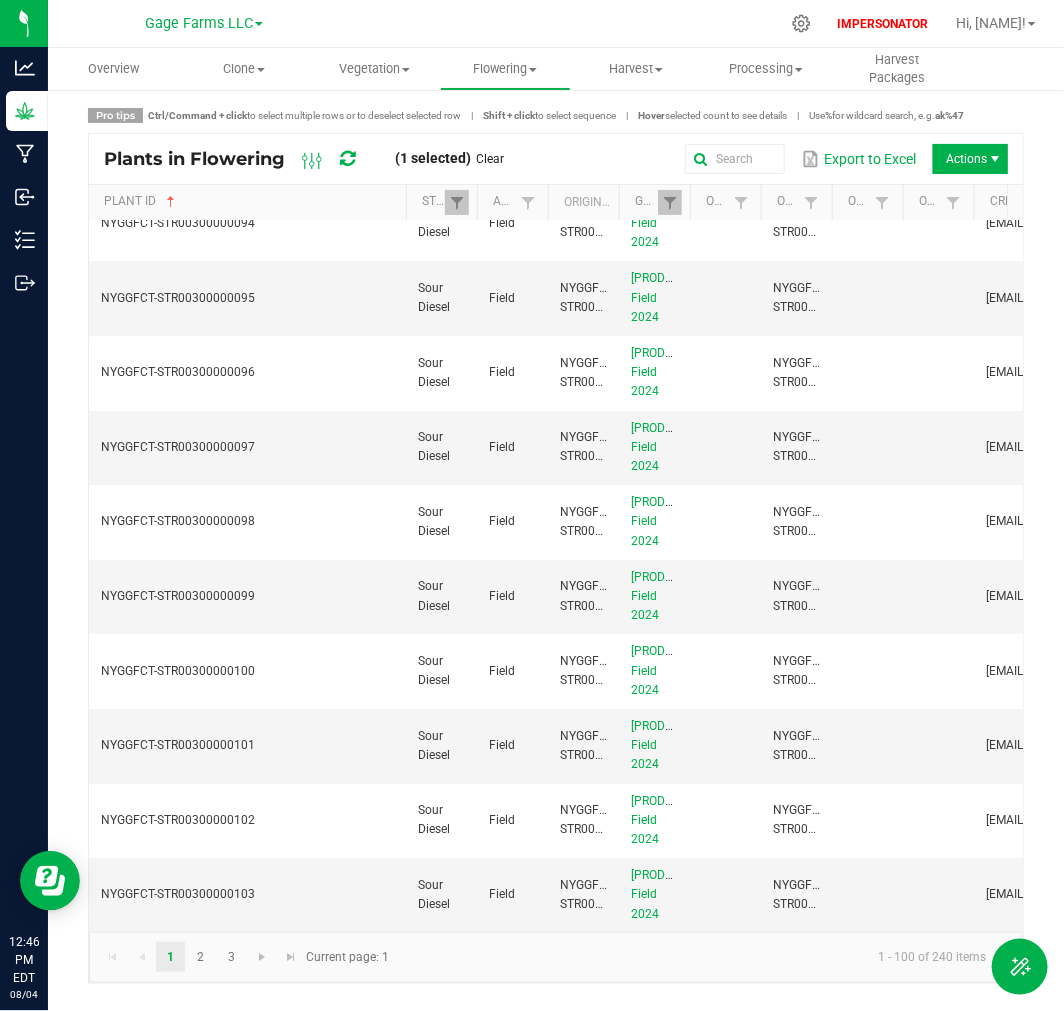 click at bounding box center [403, 359] 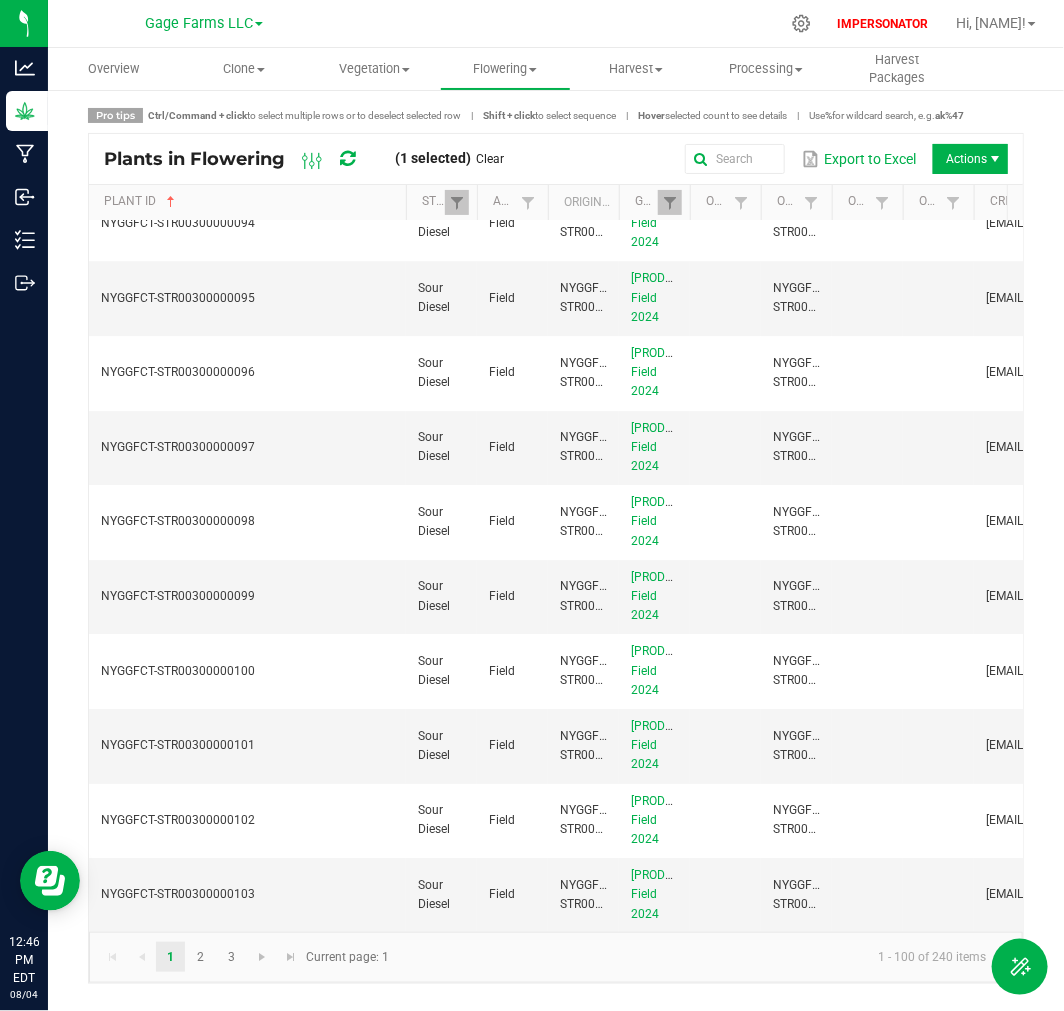 click on "NYGGFCT-STR00300000078" at bounding box center (247, -970) 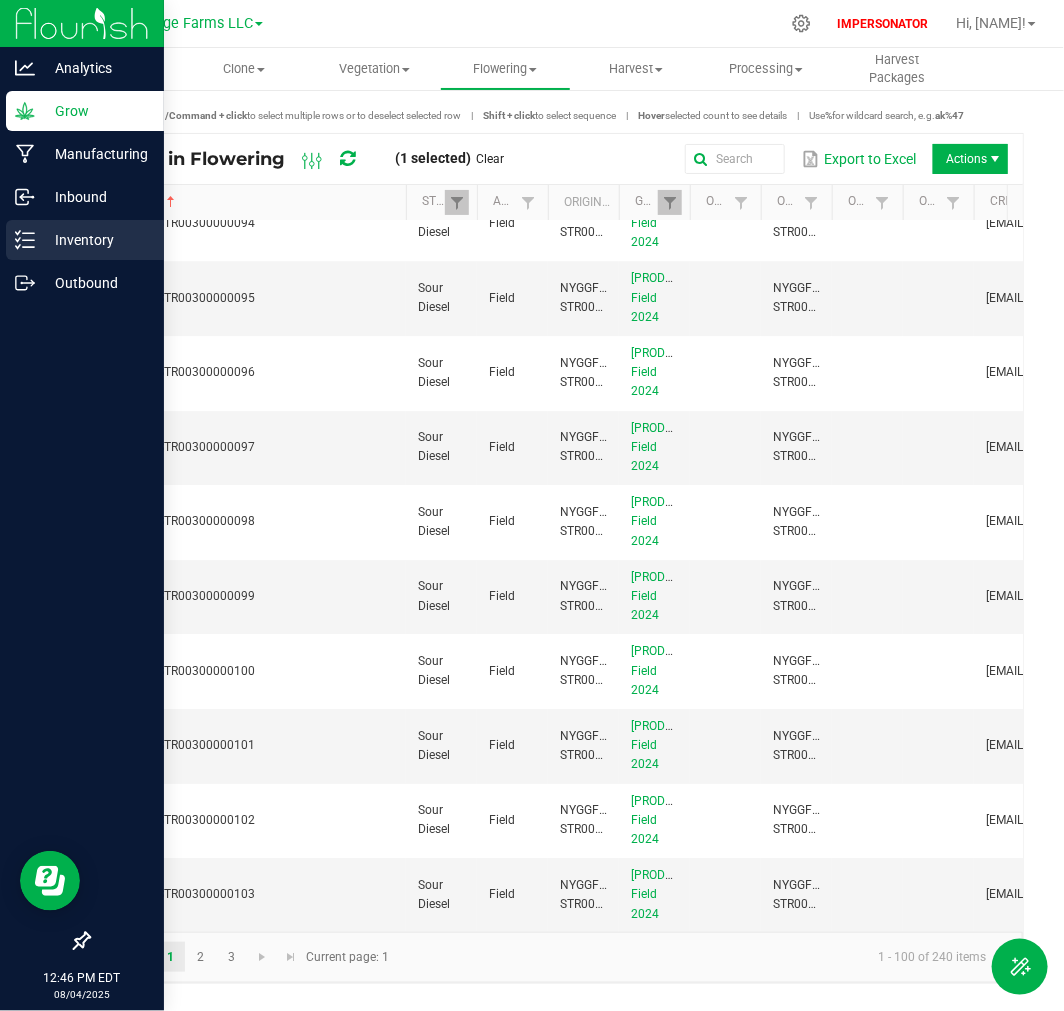 click 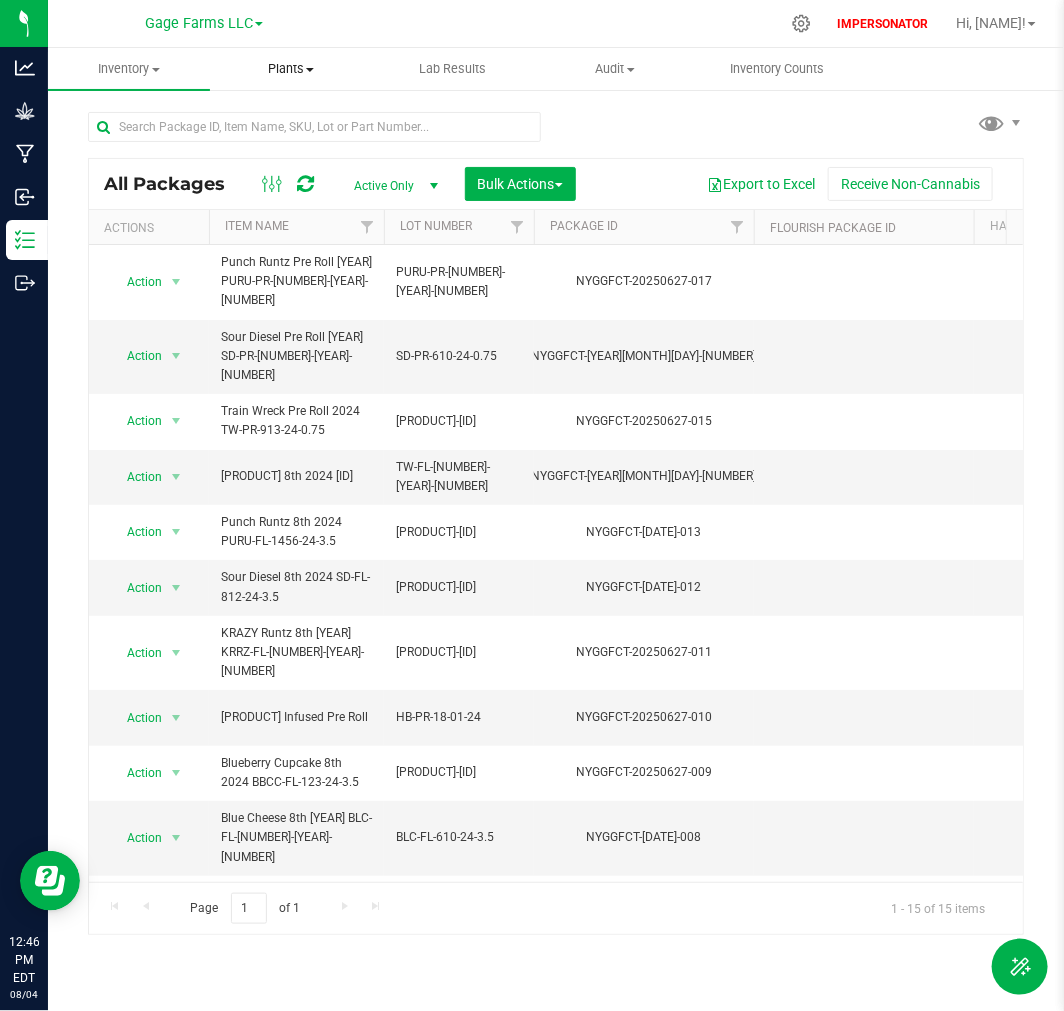 click on "Plants" at bounding box center [291, 69] 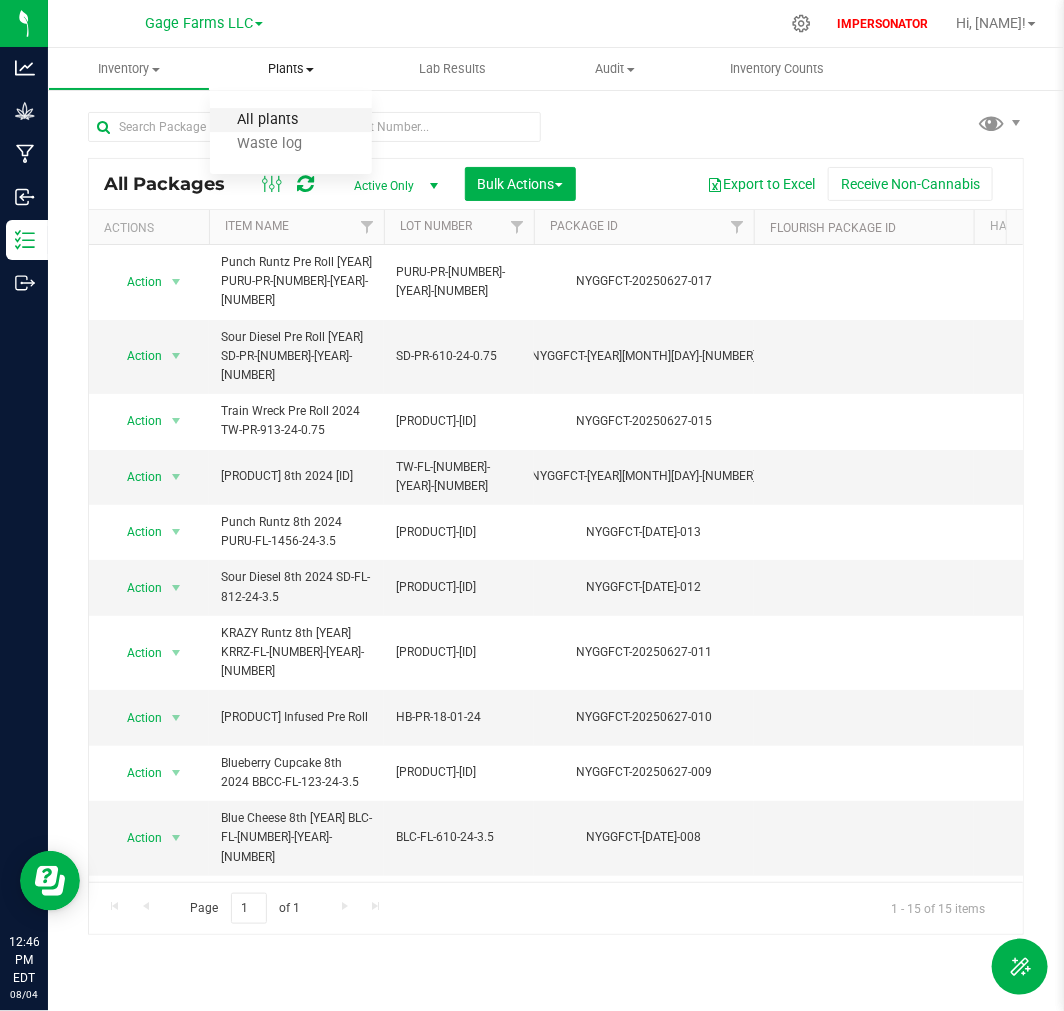 click on "All plants" at bounding box center (267, 120) 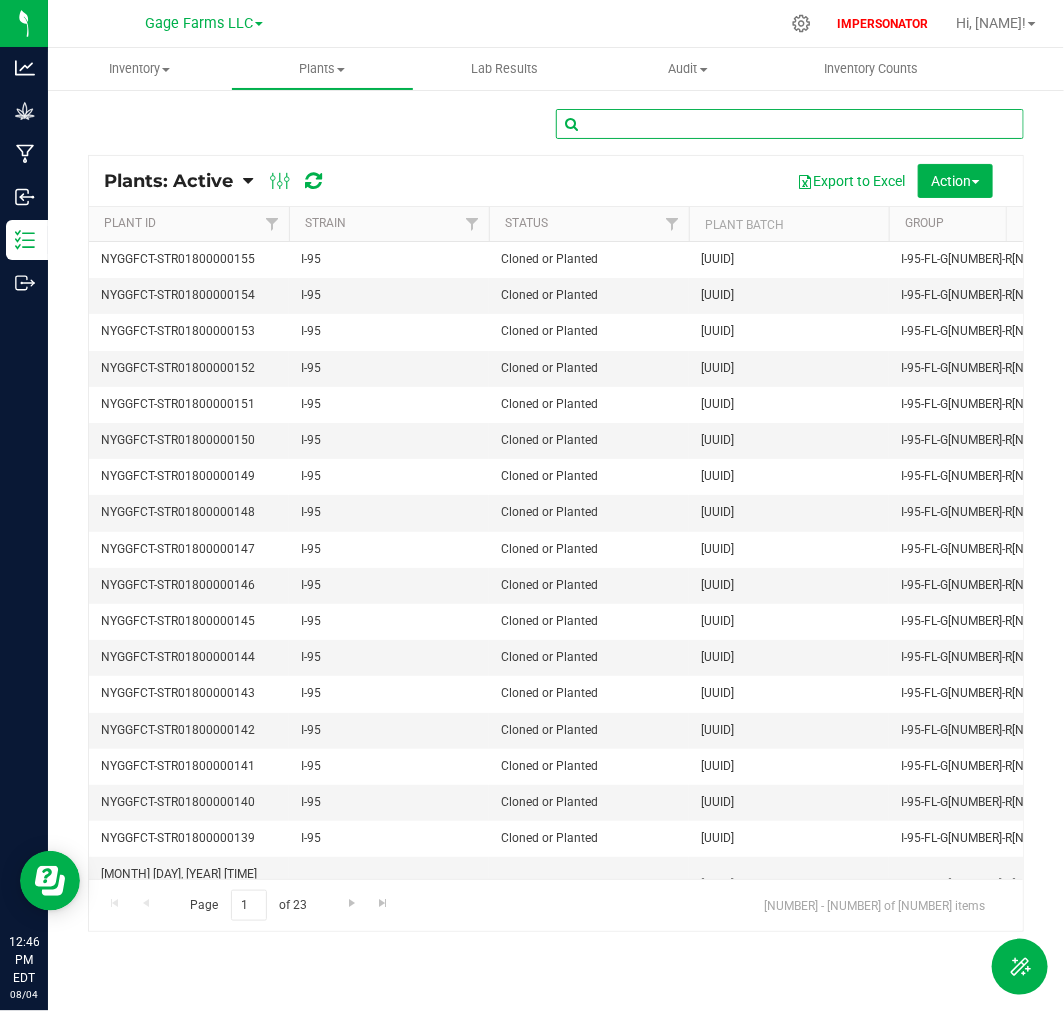 click at bounding box center [790, 124] 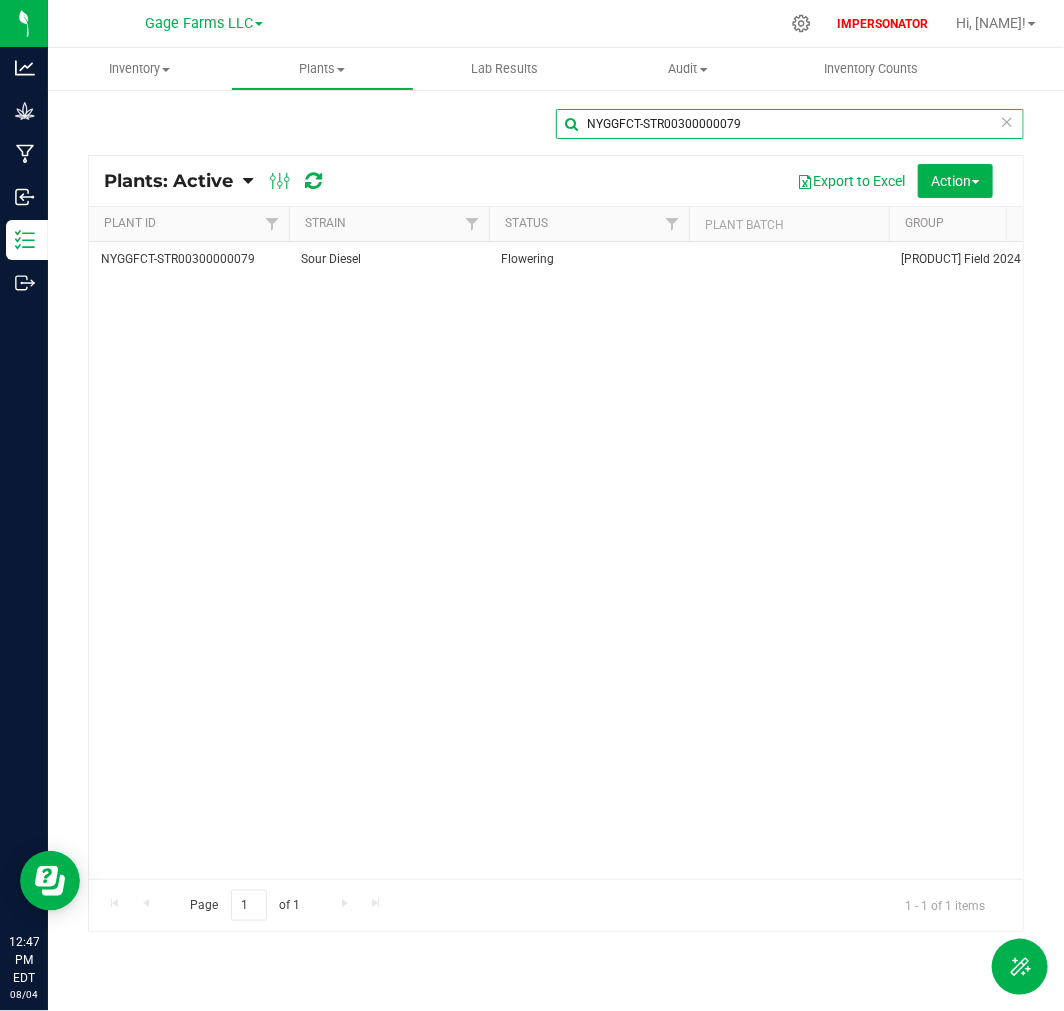 scroll, scrollTop: 0, scrollLeft: 393, axis: horizontal 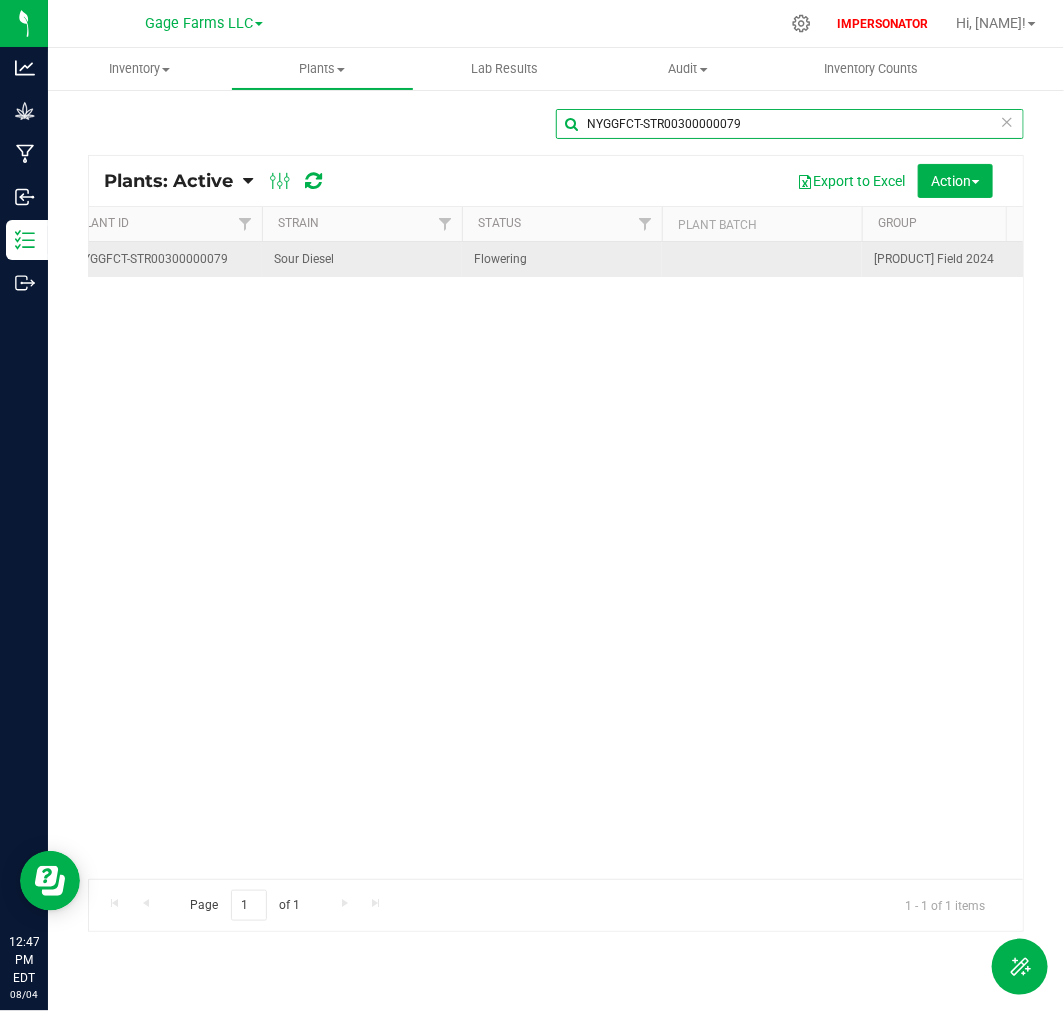 type on "NYGGFCT-STR00300000079" 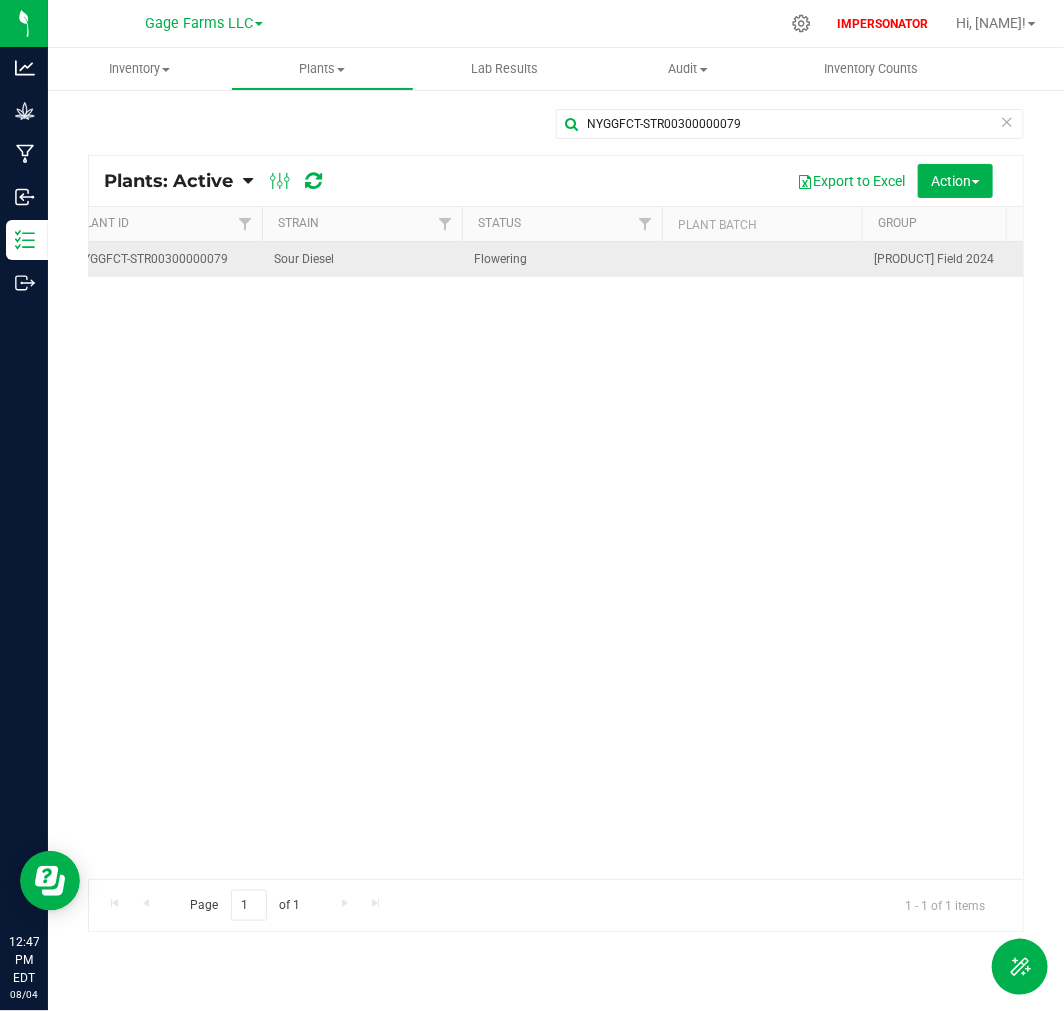 click on "NYGGFCT-STR00300000079" at bounding box center [162, 259] 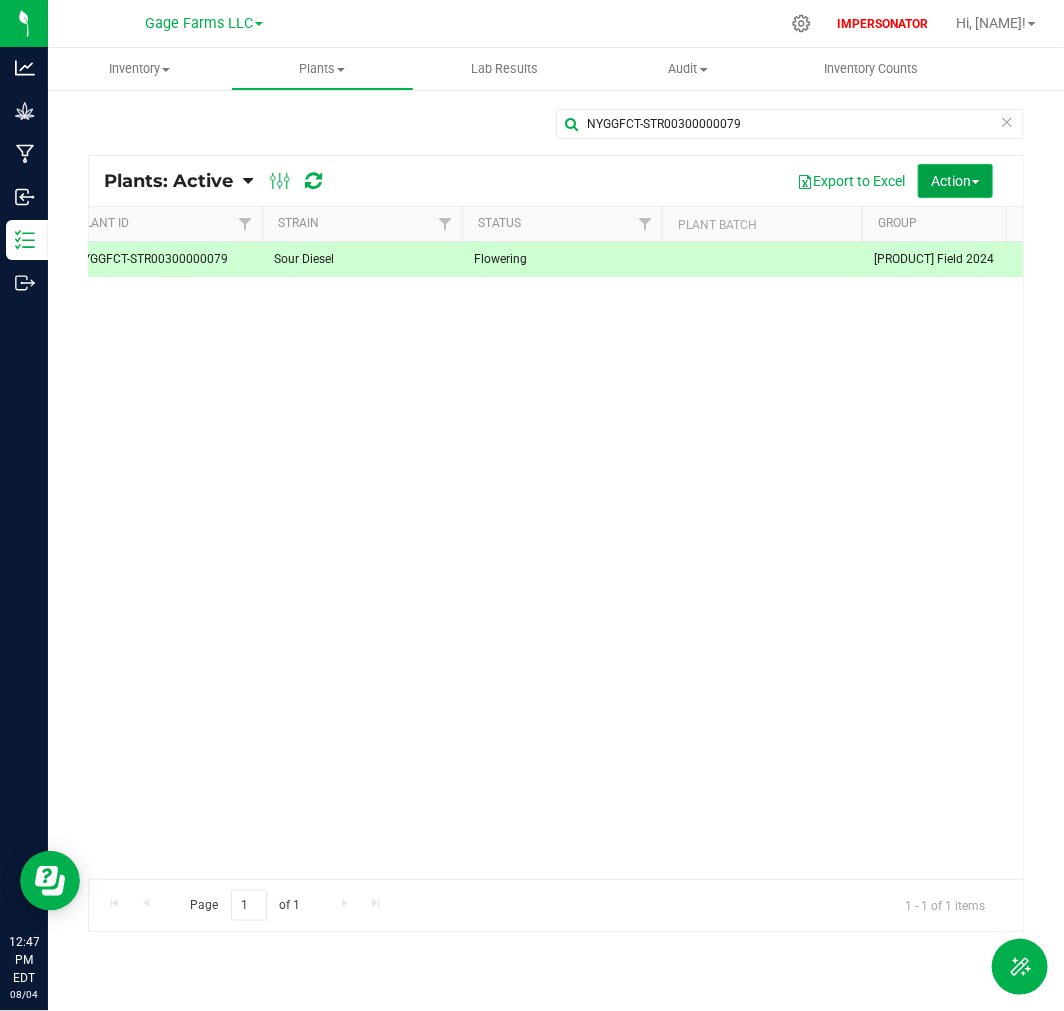 click on "Action" at bounding box center [956, 181] 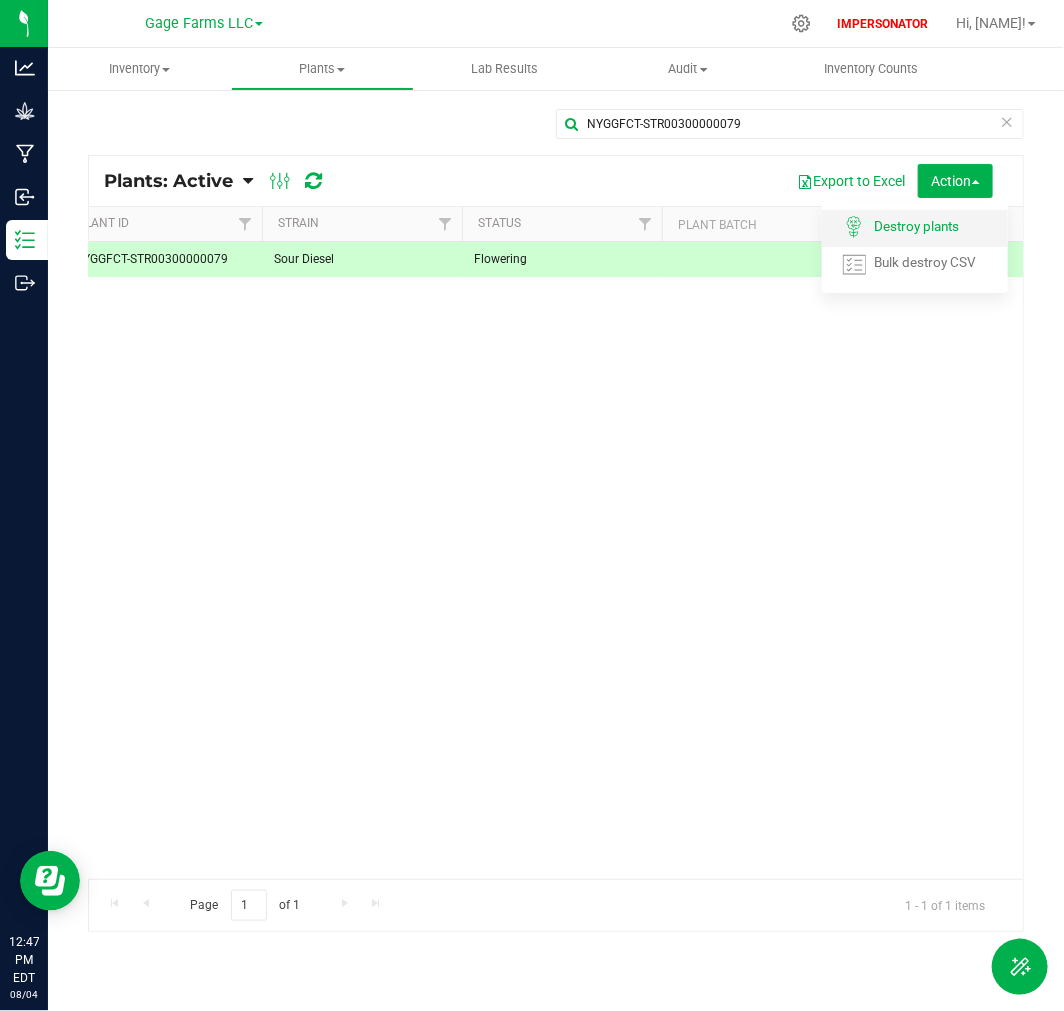 click on "Destroy plants" at bounding box center (917, 226) 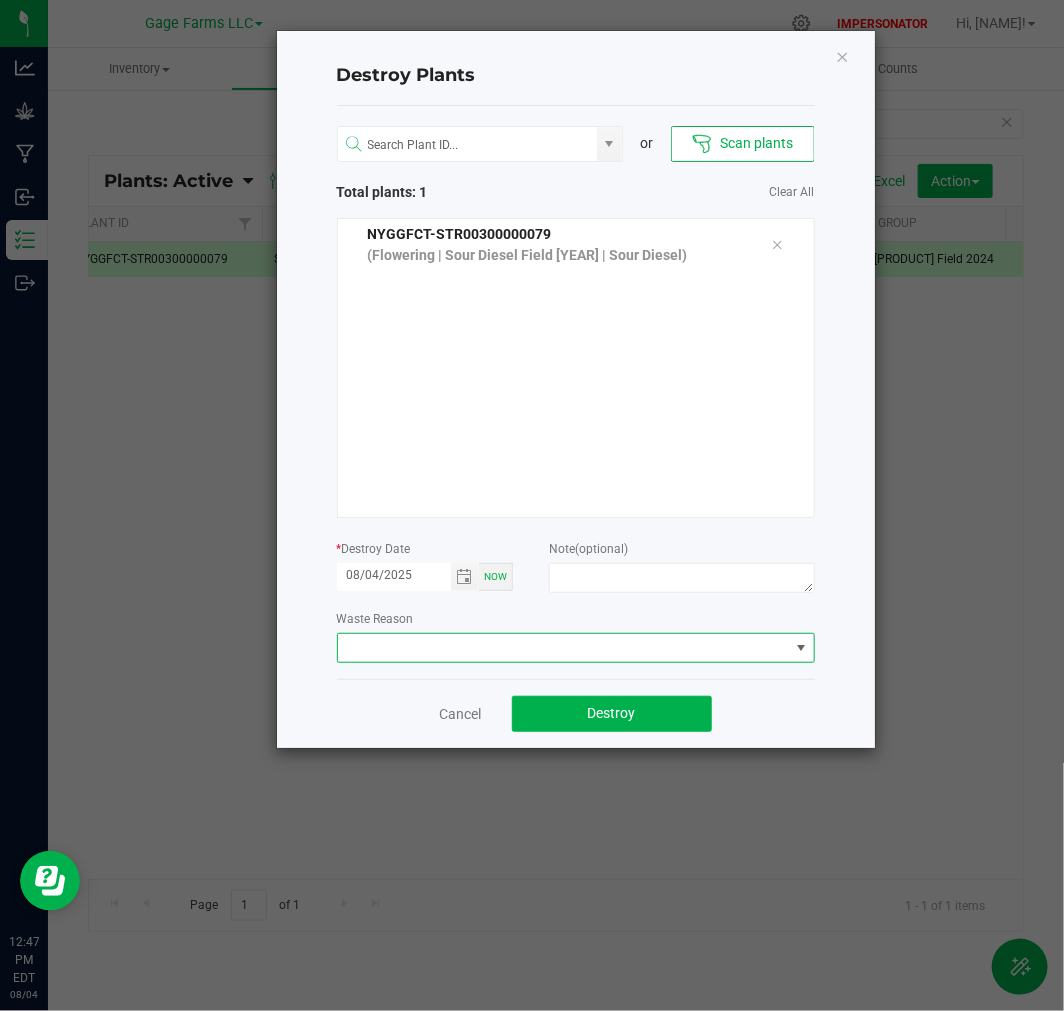 click at bounding box center (563, 648) 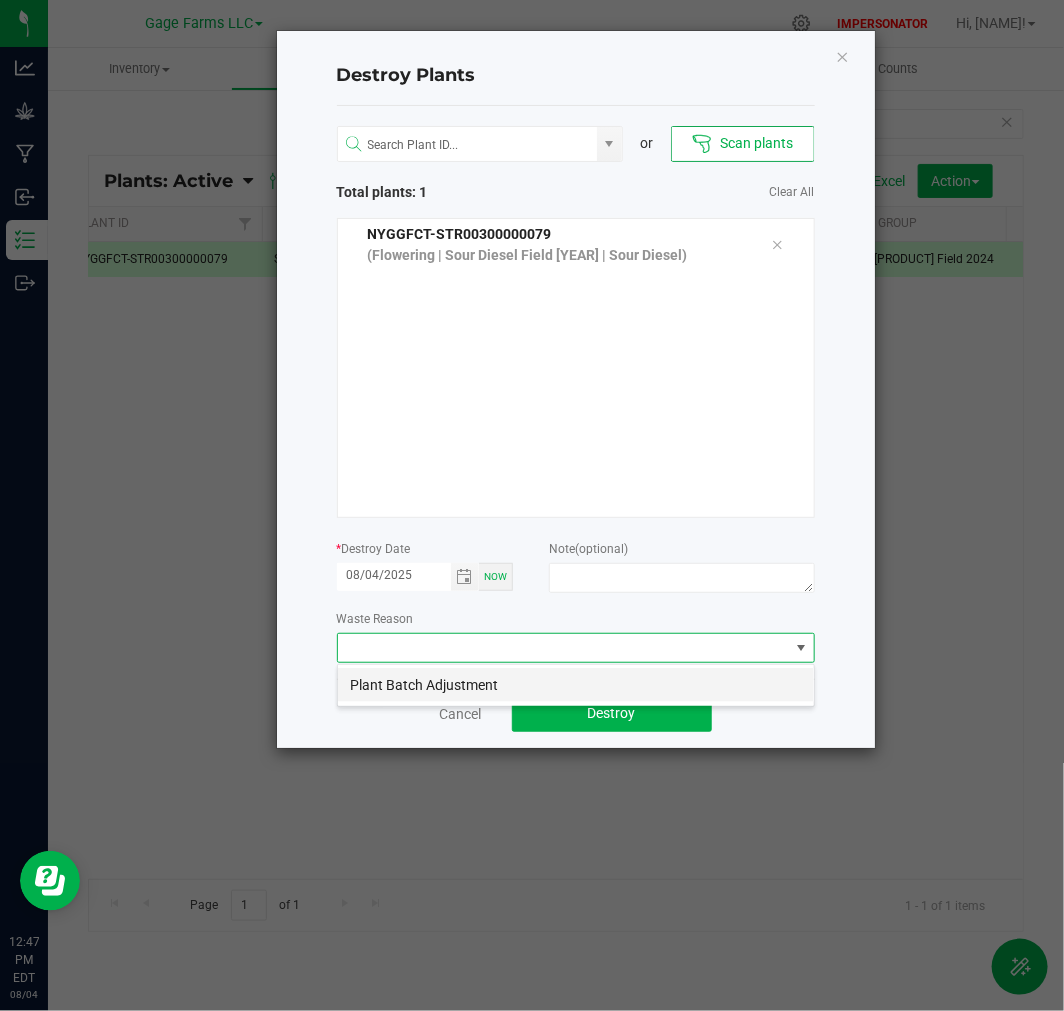 scroll, scrollTop: 99970, scrollLeft: 99522, axis: both 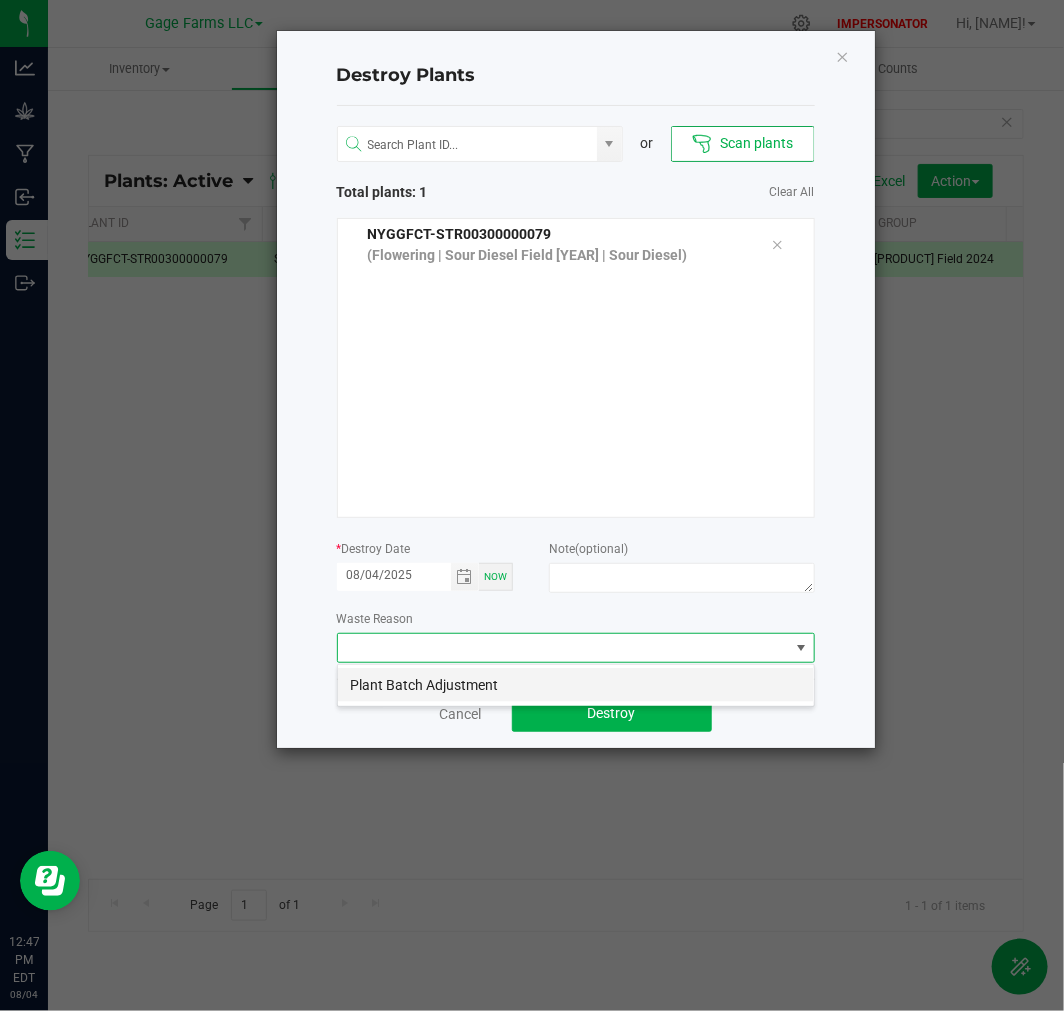 click on "Plant Batch Adjustment" at bounding box center [576, 685] 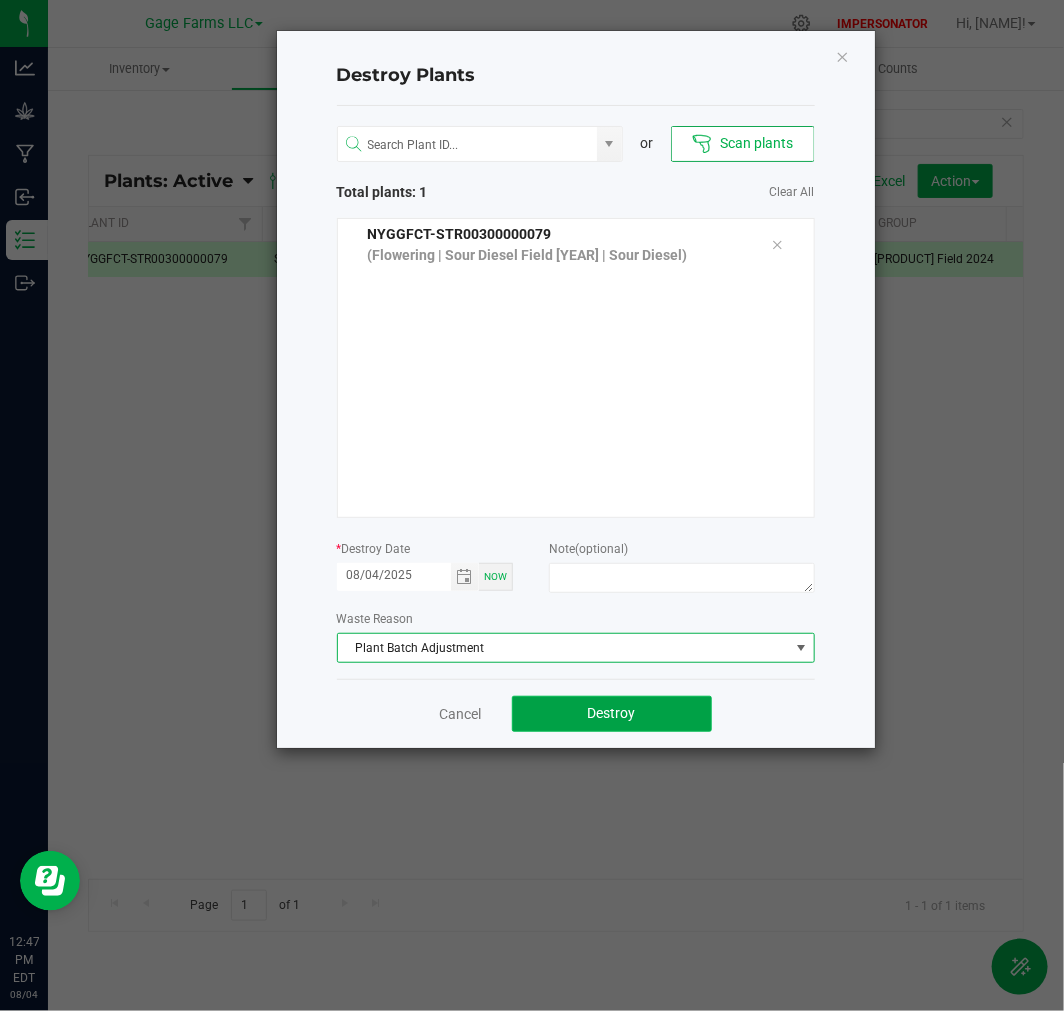 click on "Destroy" 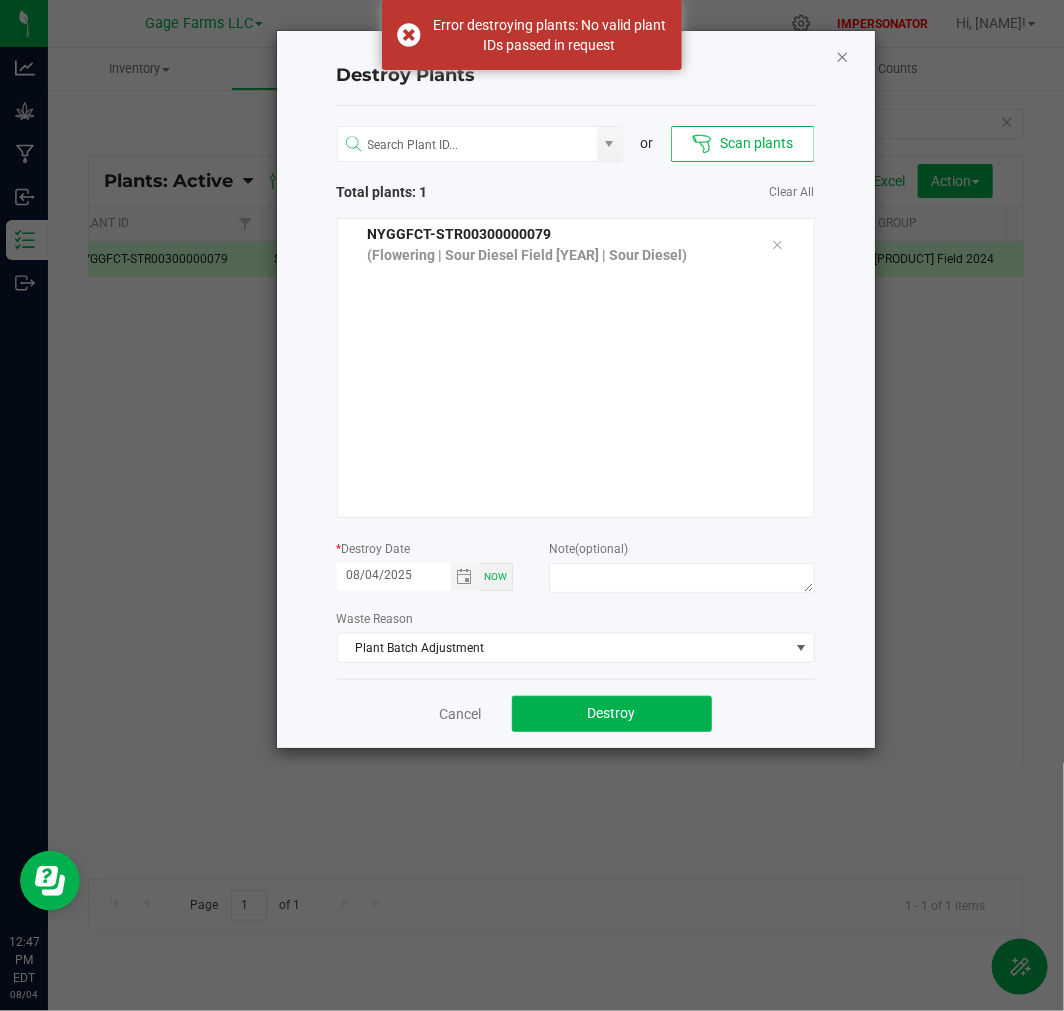 click 